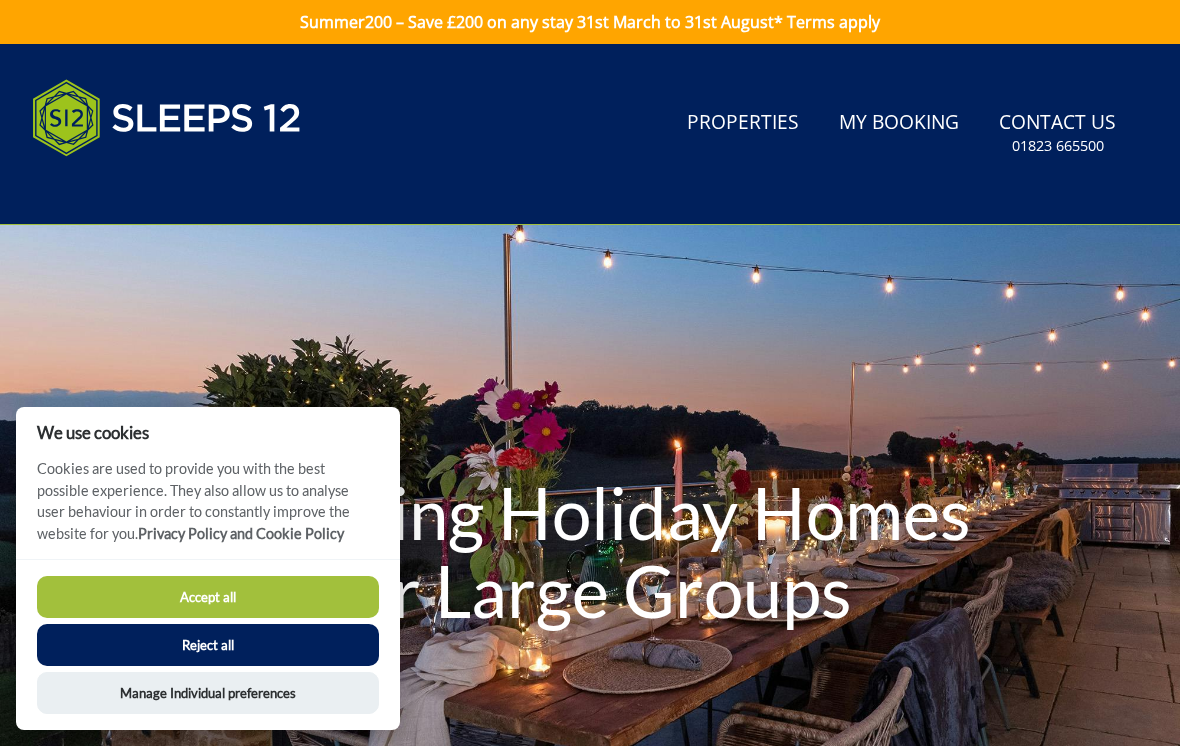 scroll, scrollTop: 74, scrollLeft: 0, axis: vertical 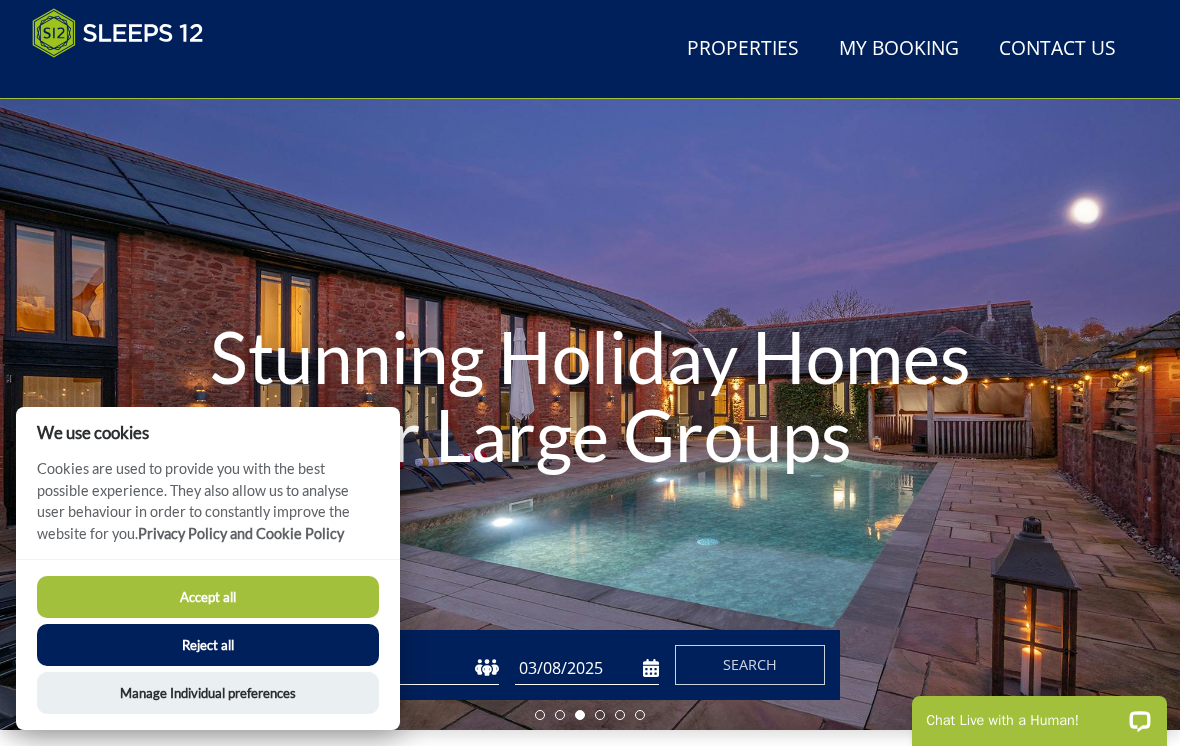 click on "Accept all" at bounding box center [208, 597] 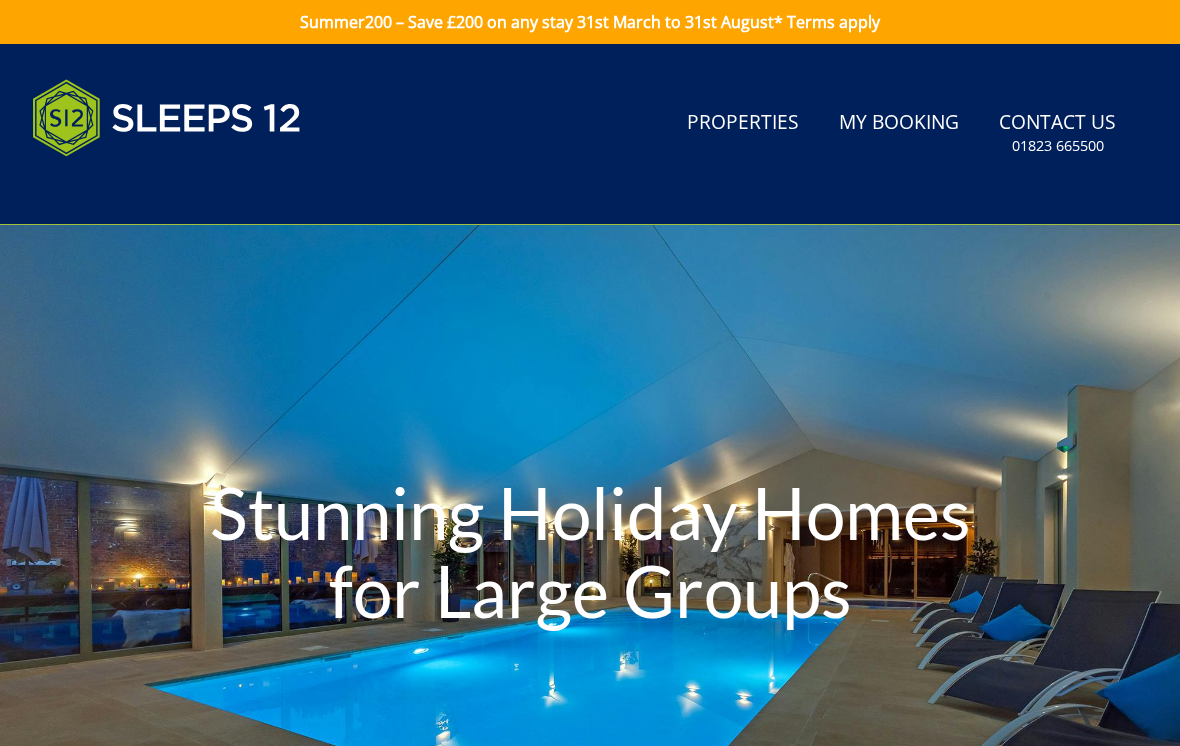 scroll, scrollTop: 0, scrollLeft: 0, axis: both 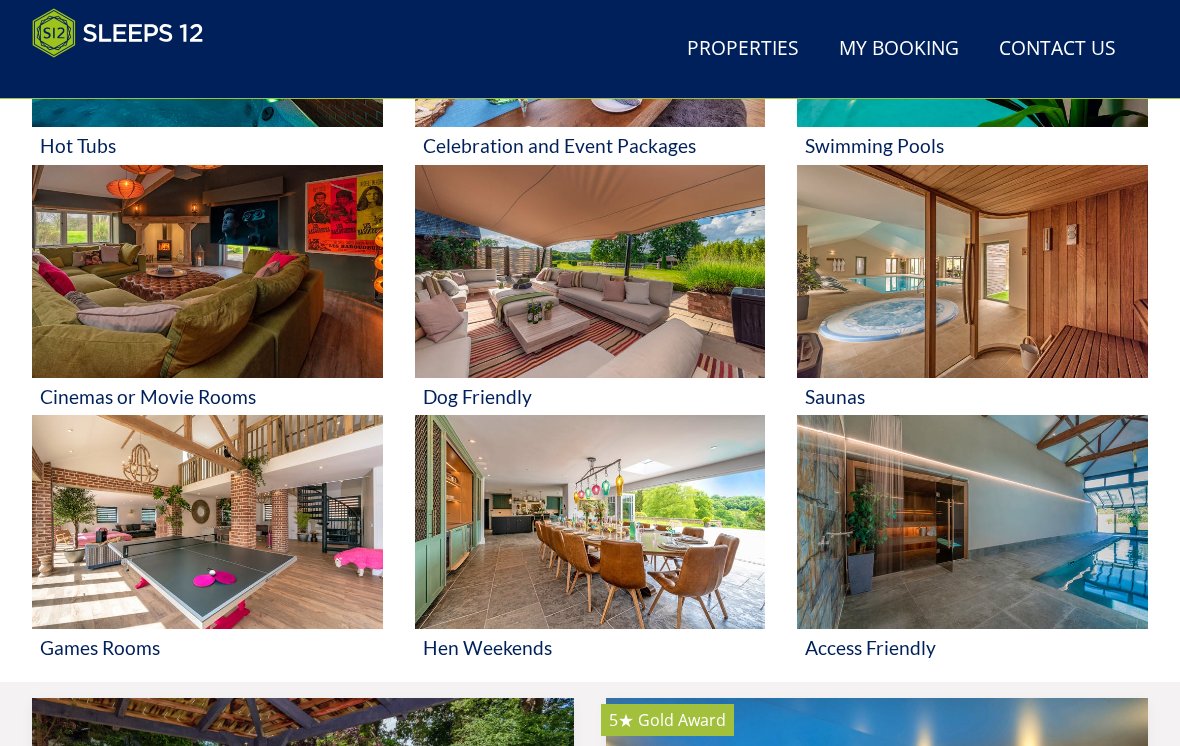 click at bounding box center [590, 271] 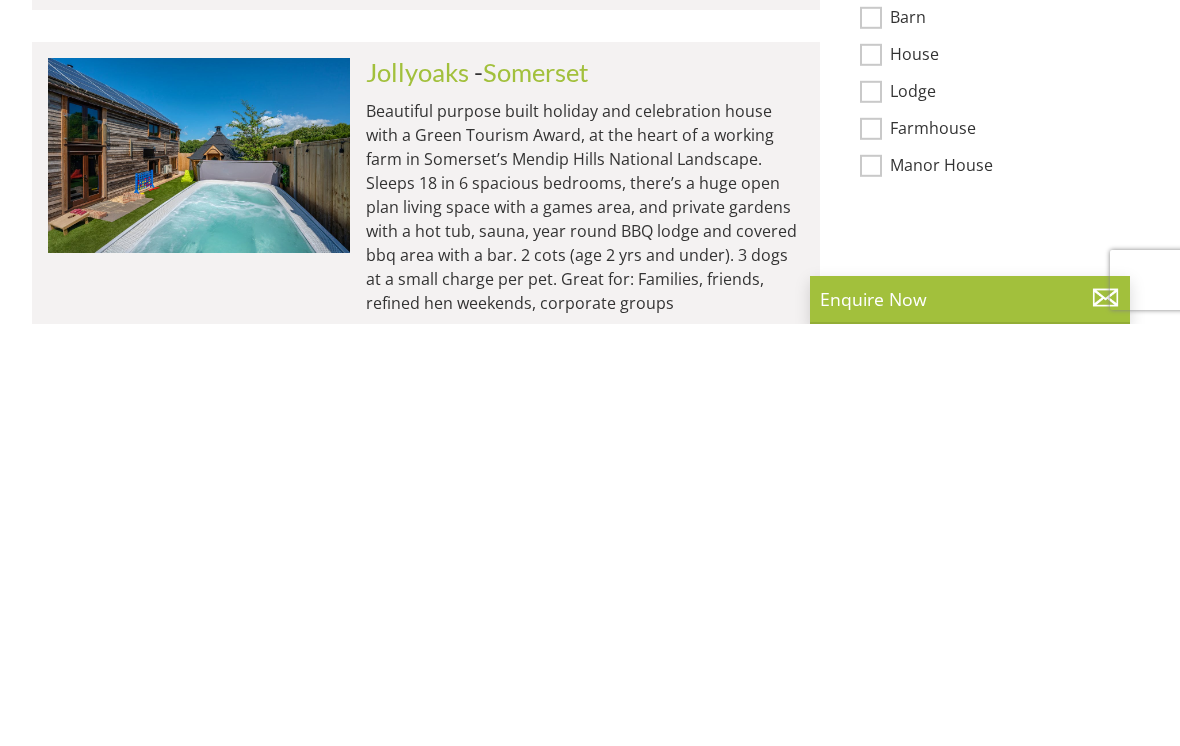 scroll, scrollTop: 1310, scrollLeft: 0, axis: vertical 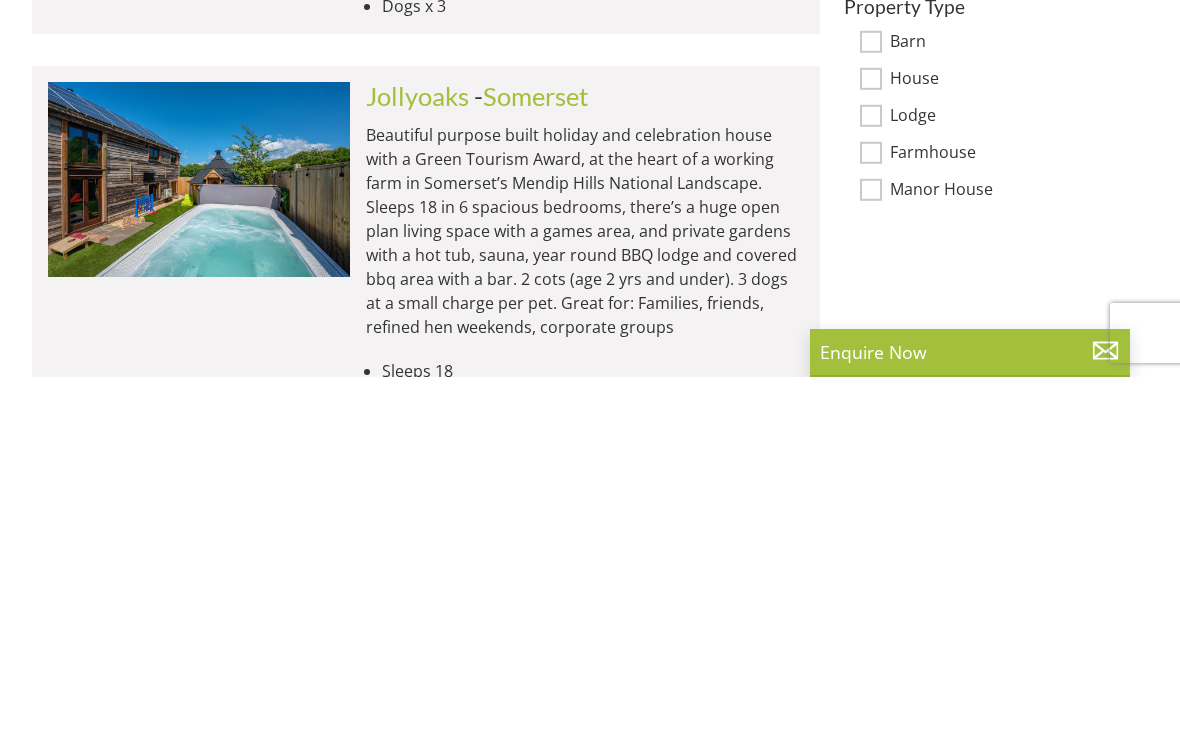 click on "Jollyoaks
Check Availability
More Info" at bounding box center (199, 649) 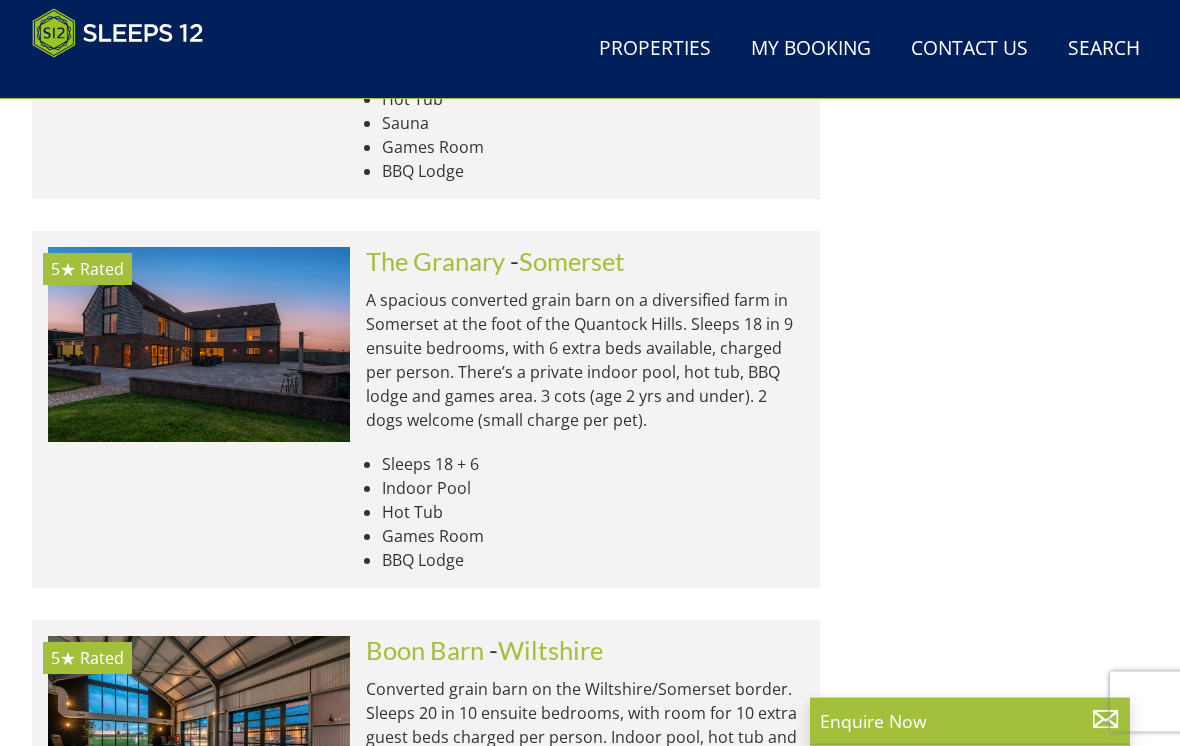 scroll, scrollTop: 1975, scrollLeft: 0, axis: vertical 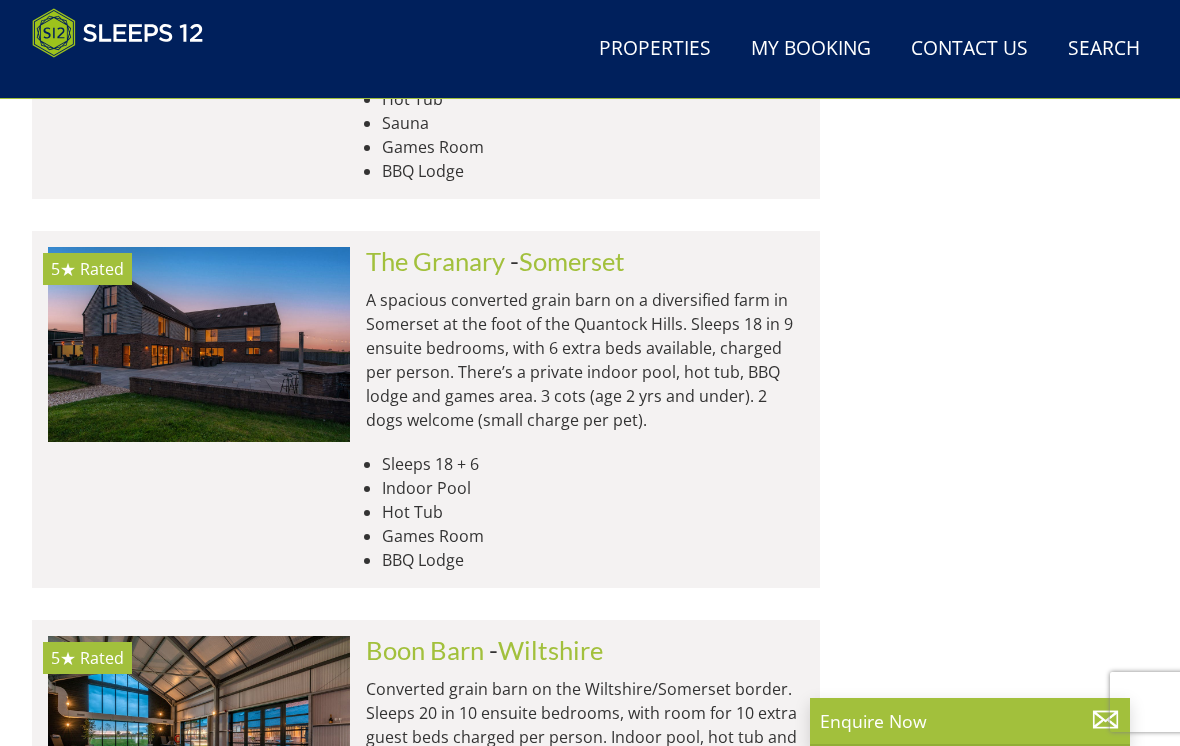 click at bounding box center (199, 344) 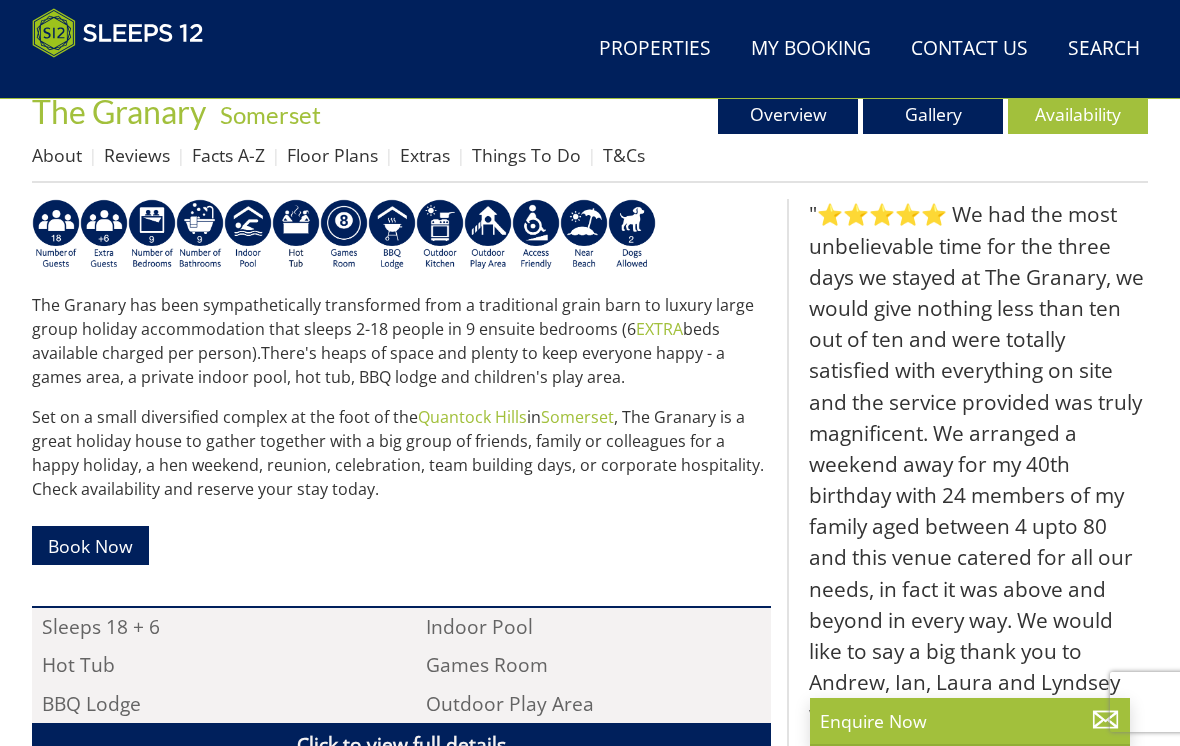 scroll, scrollTop: 826, scrollLeft: 0, axis: vertical 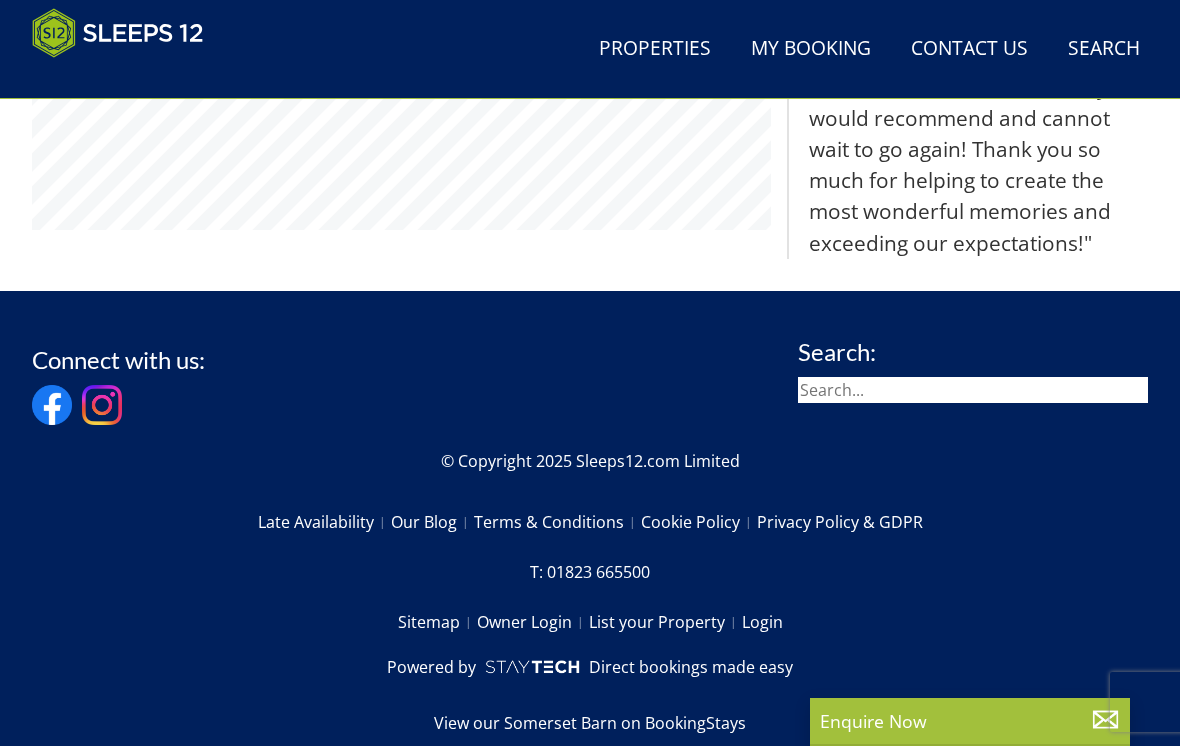 click at bounding box center (118, 33) 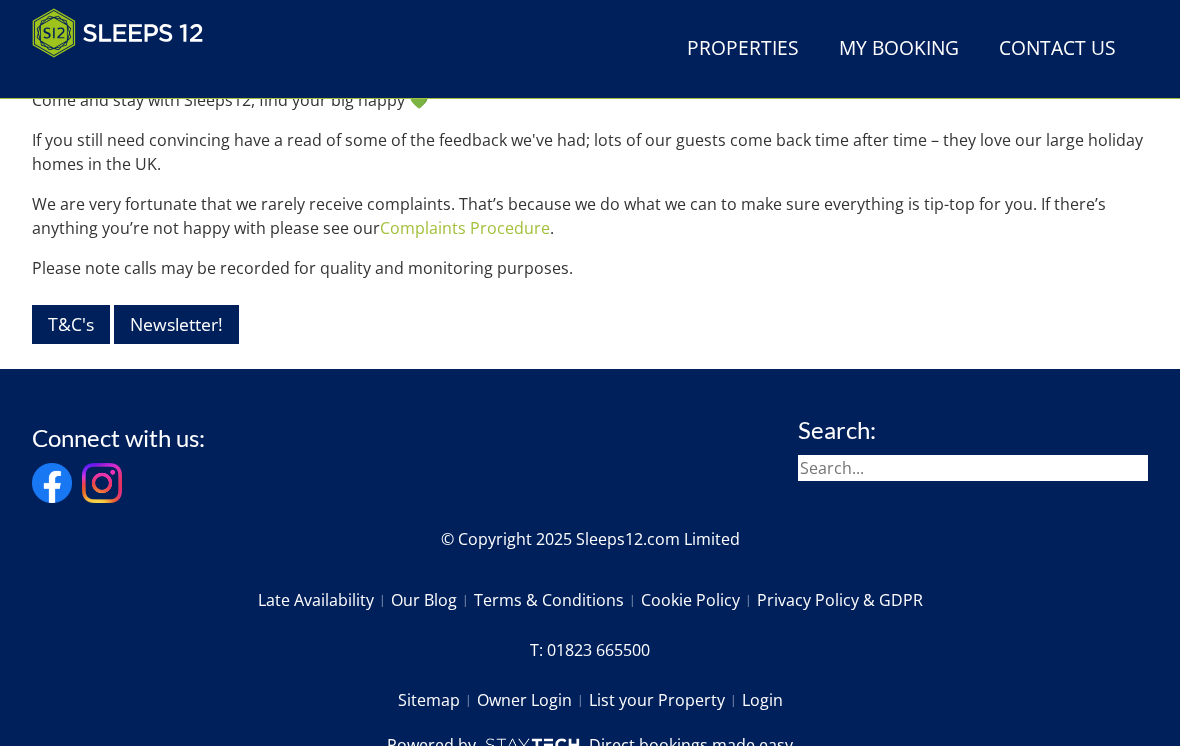 scroll, scrollTop: 2716, scrollLeft: 0, axis: vertical 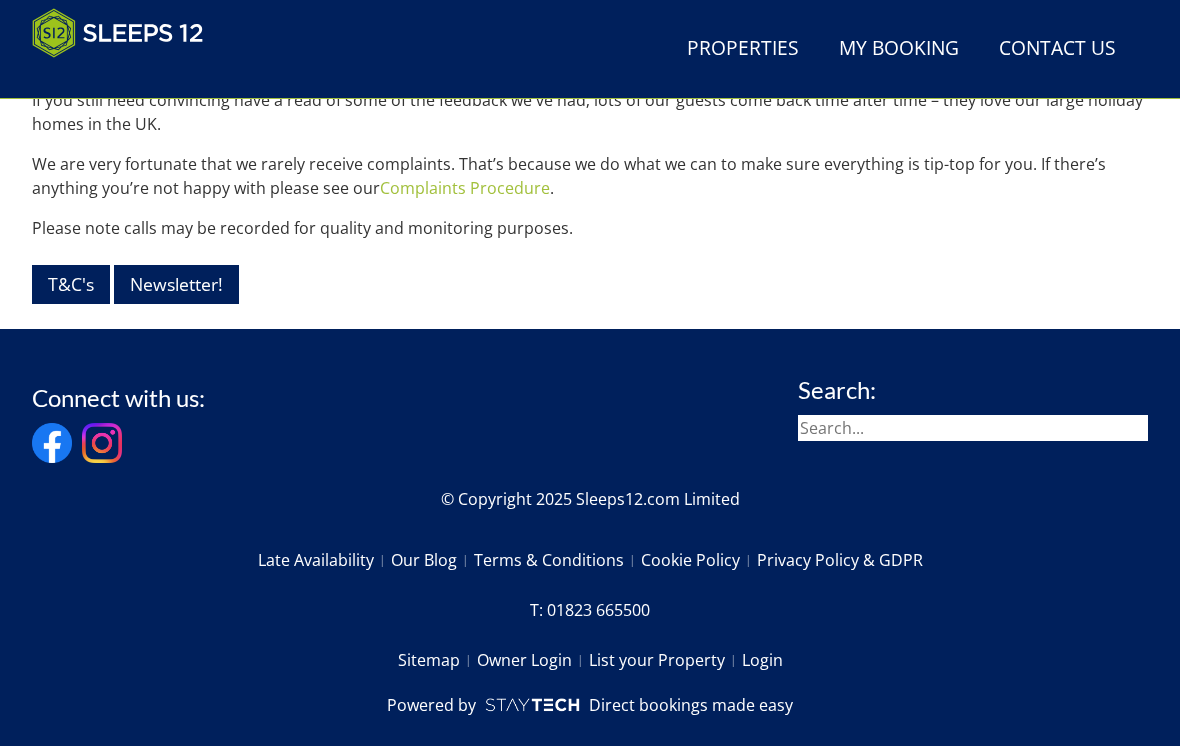 click on "Properties" at bounding box center [743, 49] 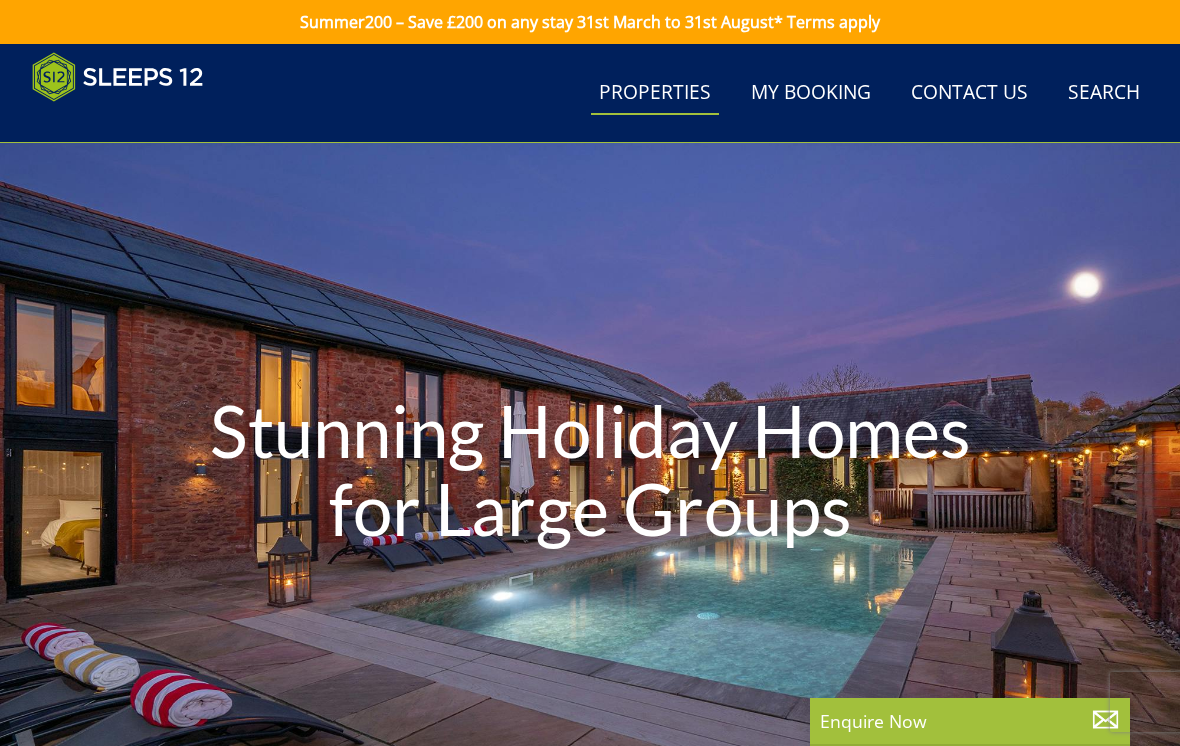 scroll, scrollTop: 100, scrollLeft: 0, axis: vertical 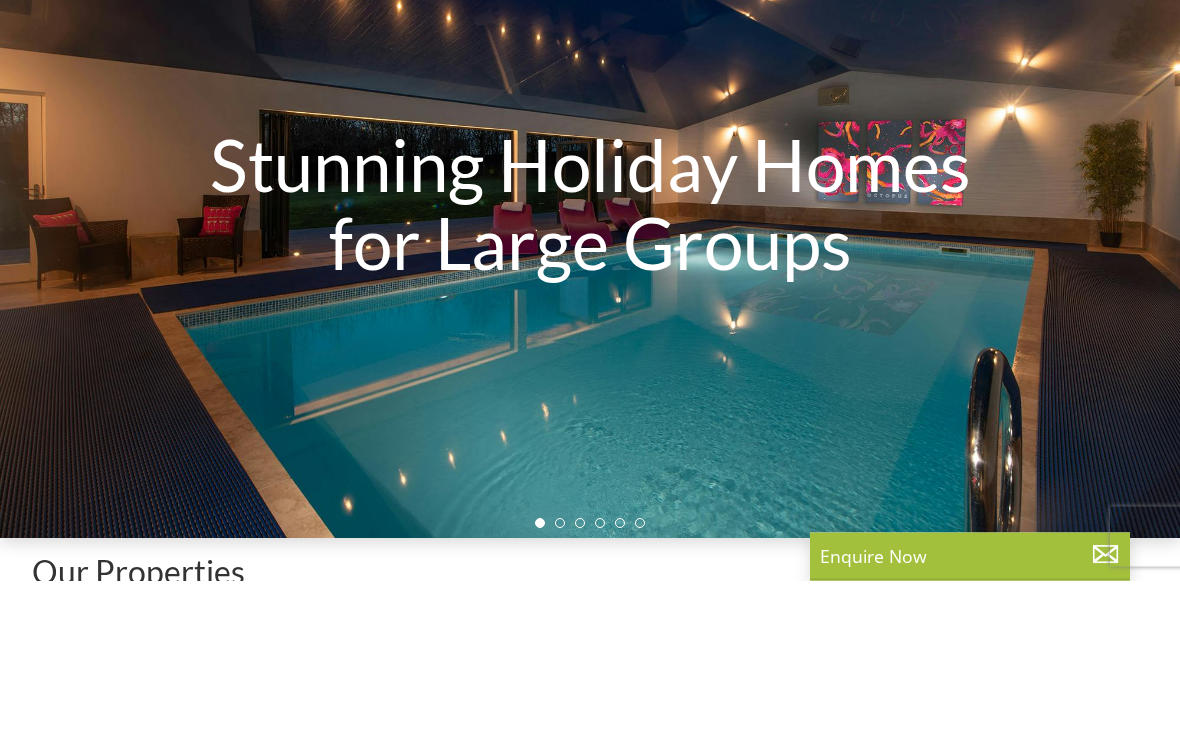 click on "Stunning Holiday Homes for Large Groups" at bounding box center [590, 373] 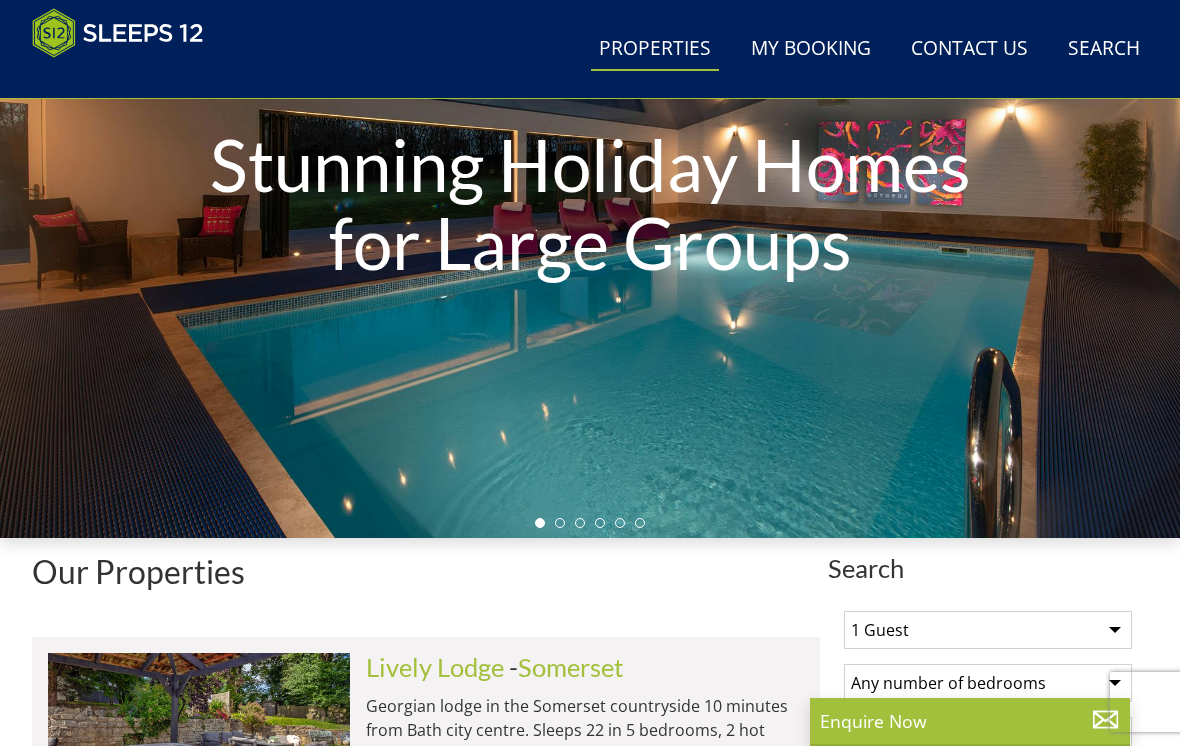 click on "Stunning Holiday Homes for Large Groups" at bounding box center (590, 204) 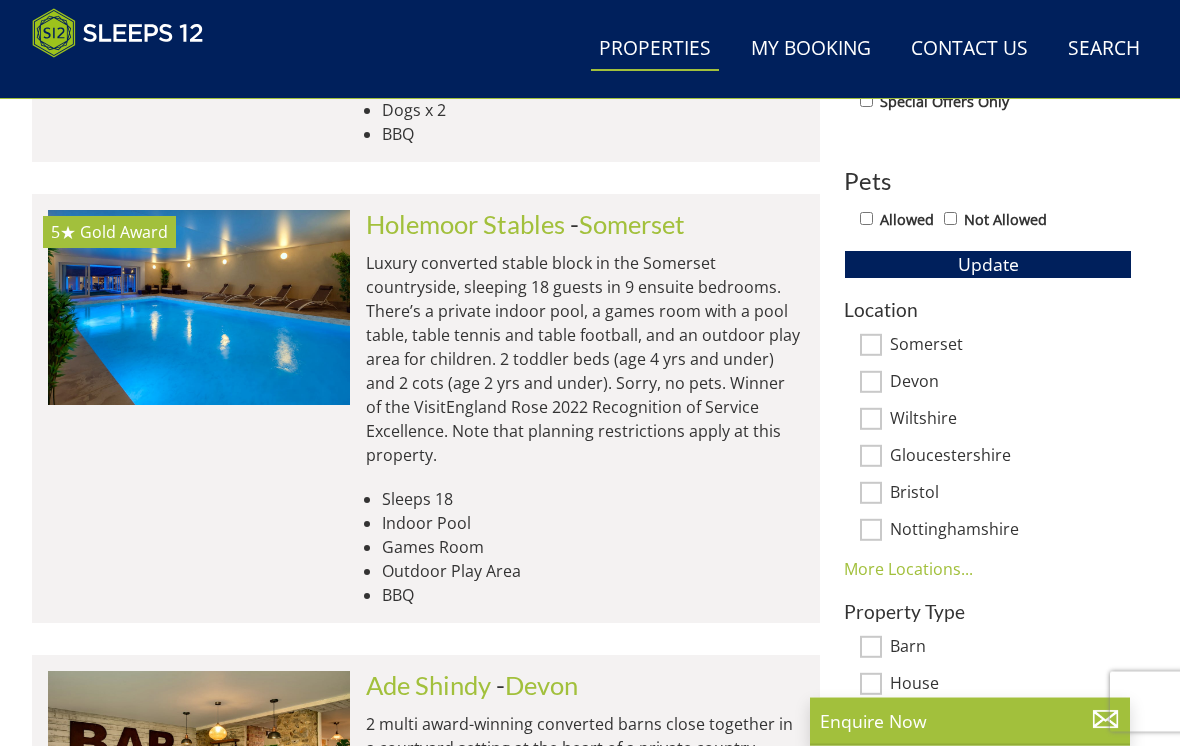 scroll, scrollTop: 1075, scrollLeft: 0, axis: vertical 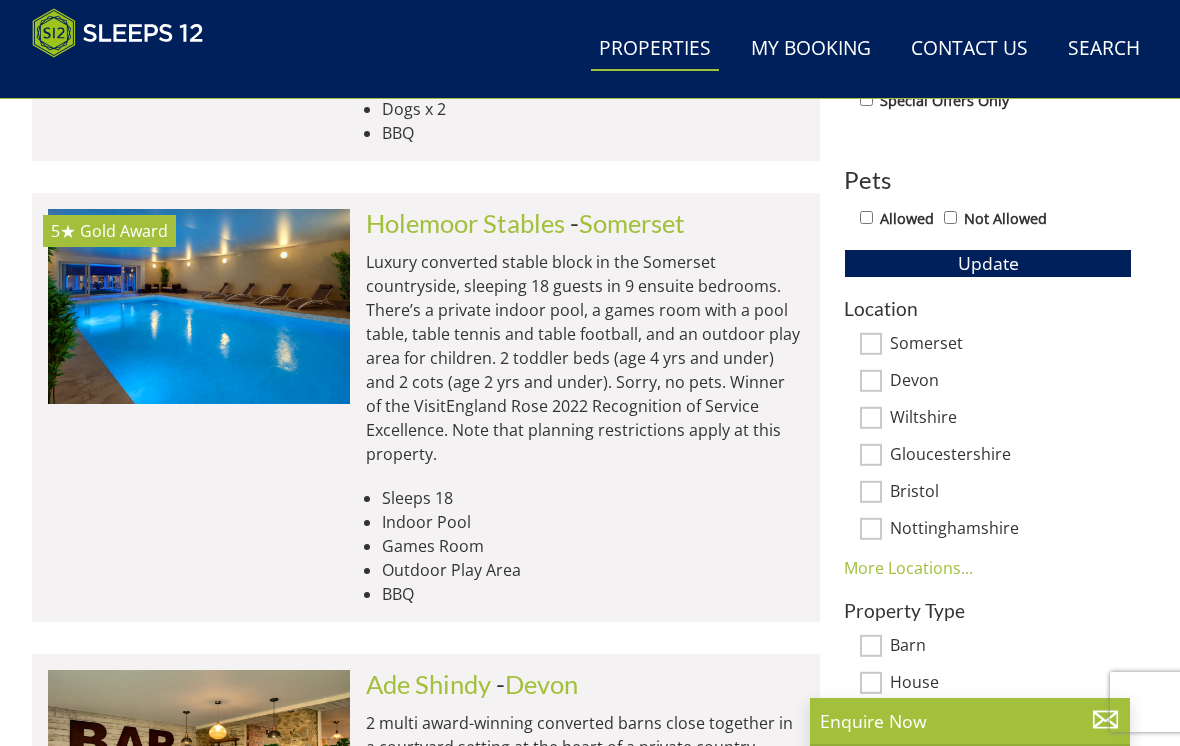 click on "Holemoor Stables
Check Availability
More Info
Holemoor Stables
-  [REGION]
Sleeps 18
Indoor Pool
Games Room
Outdoor Play Area" at bounding box center [426, 407] 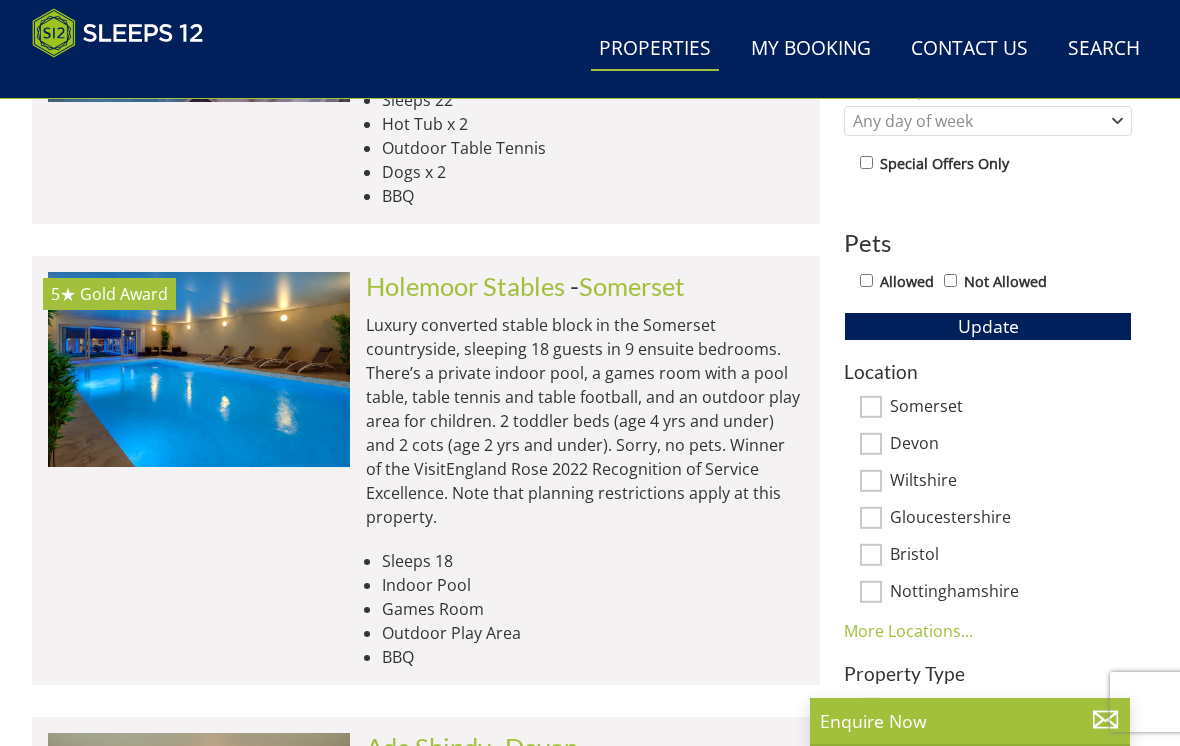 scroll, scrollTop: 1009, scrollLeft: 0, axis: vertical 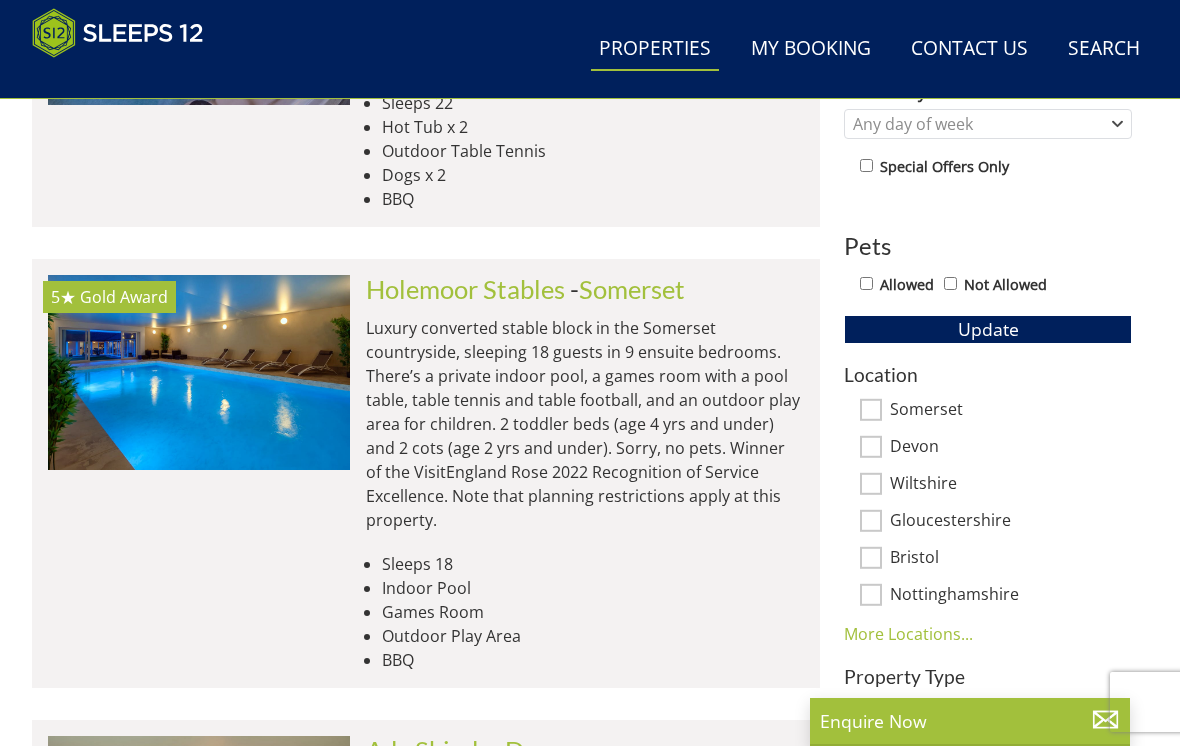 click at bounding box center (199, 372) 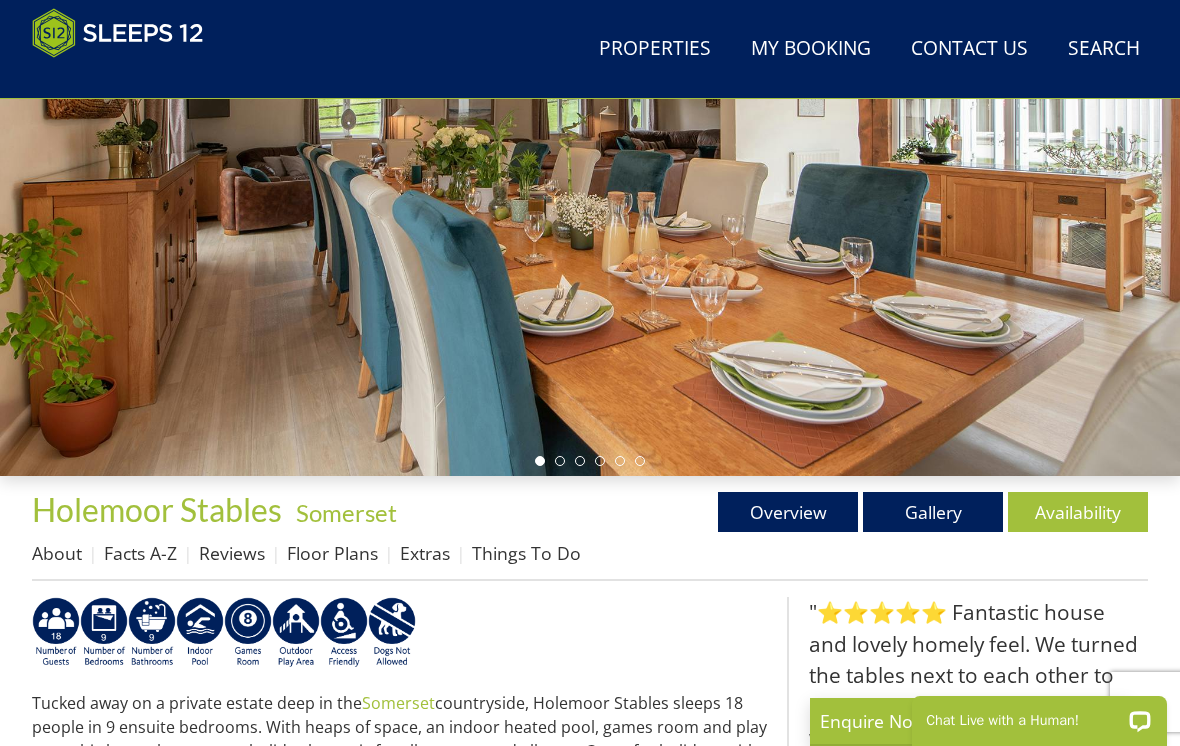 scroll, scrollTop: 326, scrollLeft: 0, axis: vertical 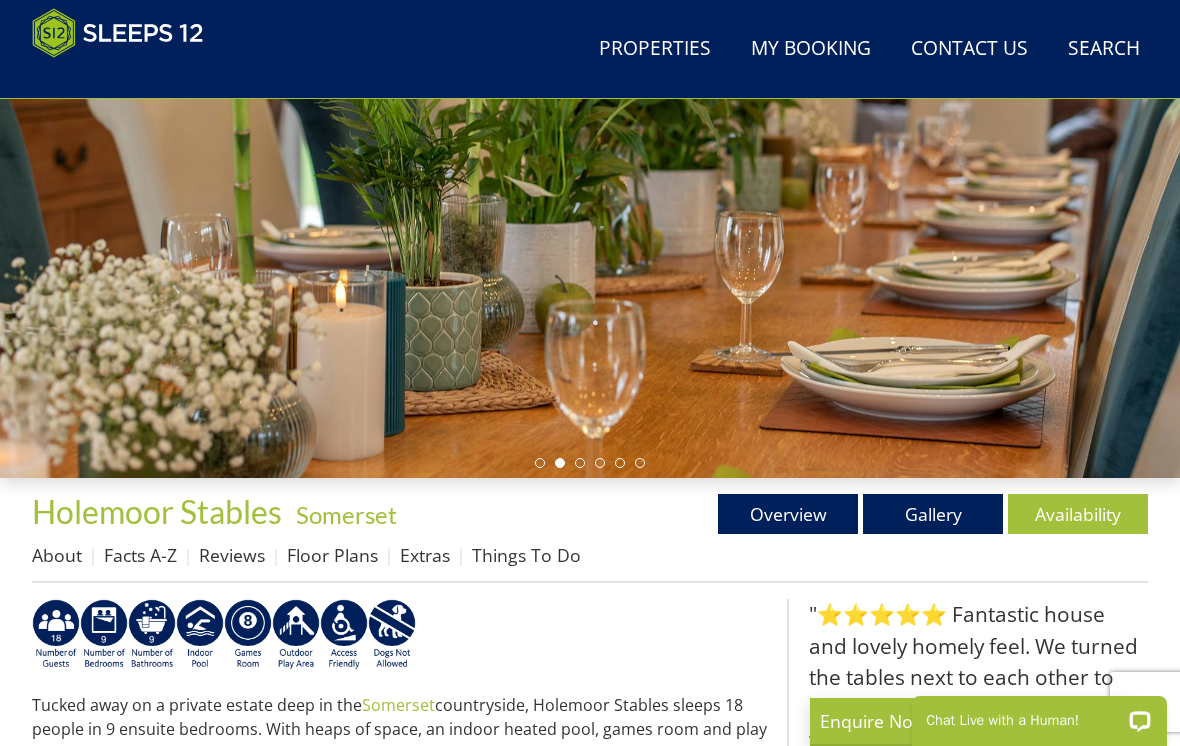 click on "Overview" at bounding box center [788, 514] 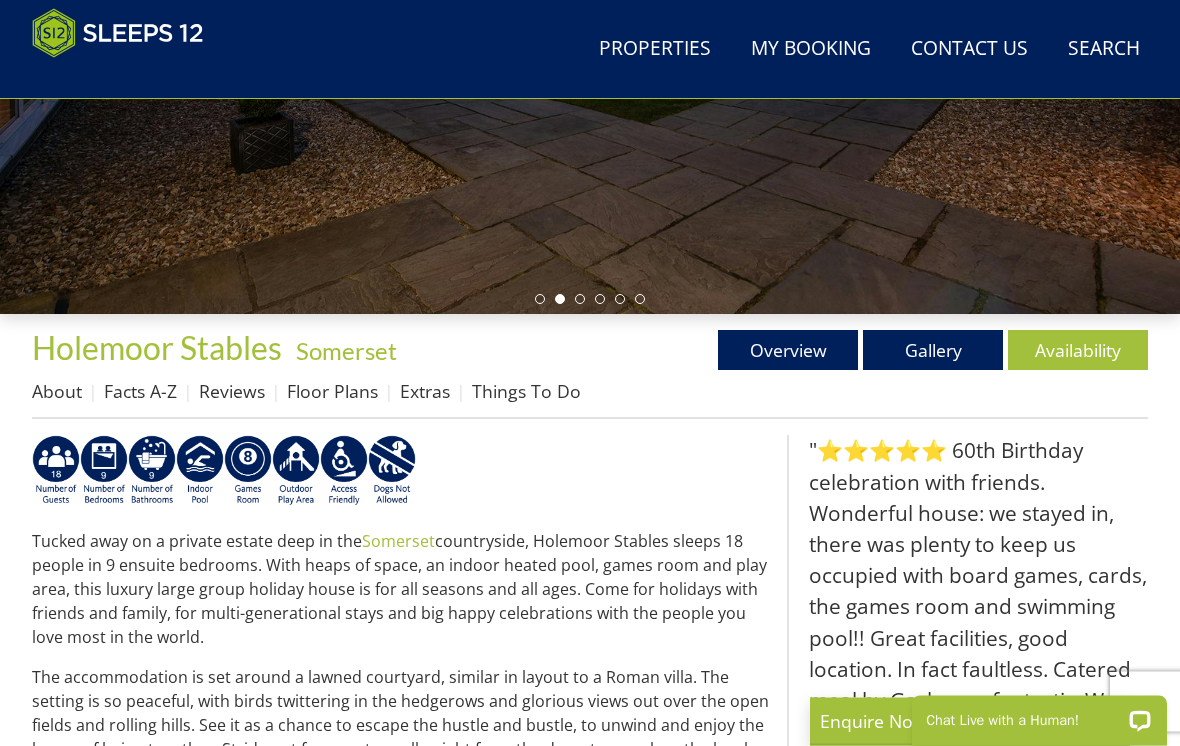 scroll, scrollTop: 490, scrollLeft: 0, axis: vertical 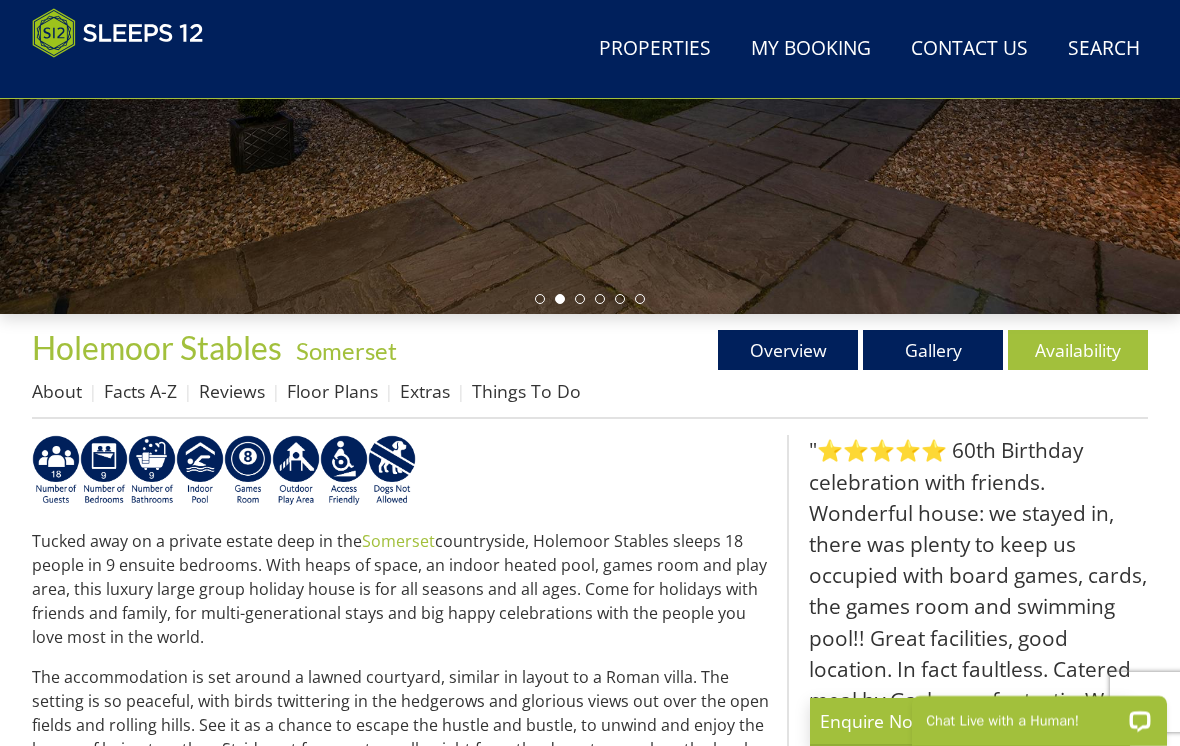 click on "Gallery" at bounding box center (933, 350) 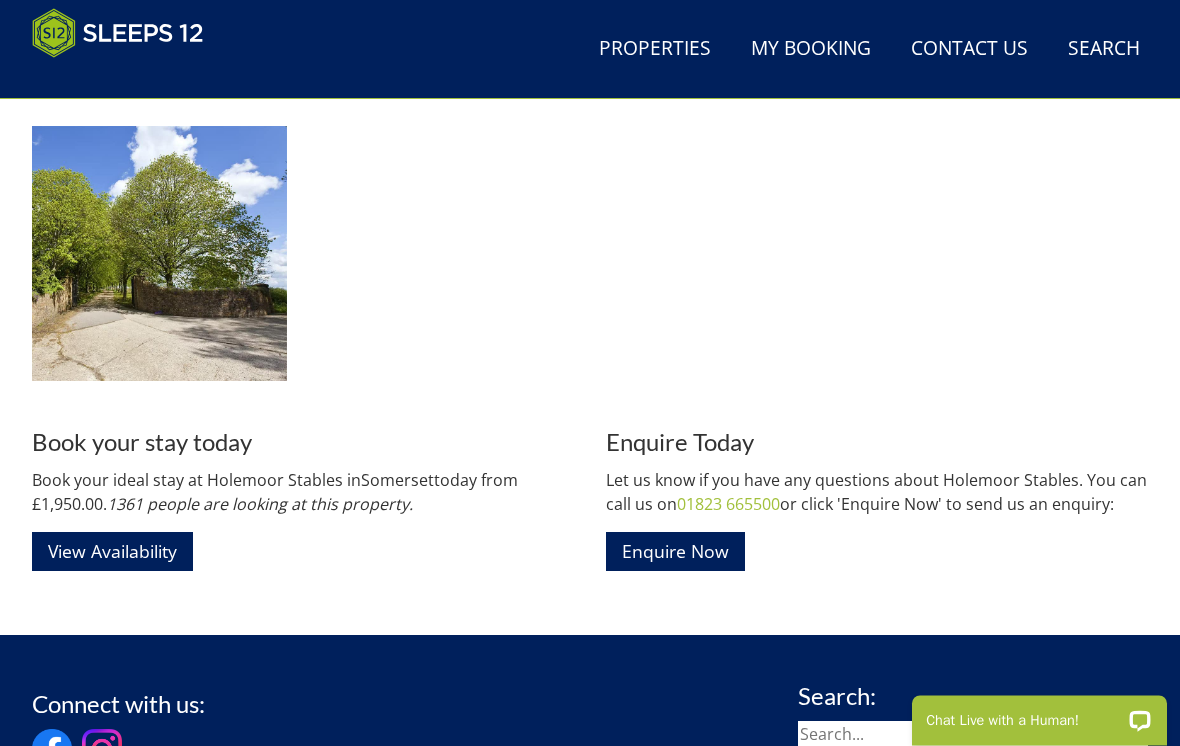 scroll, scrollTop: 3383, scrollLeft: 0, axis: vertical 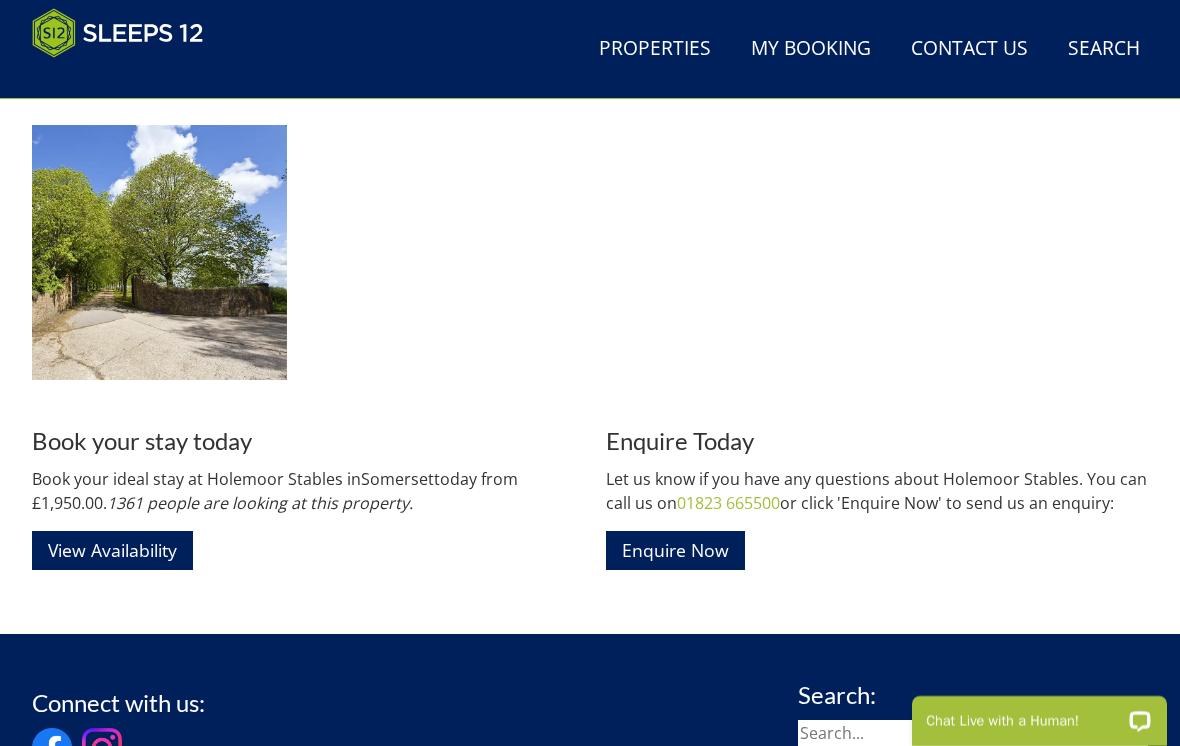 click on "View Availability" at bounding box center (112, 550) 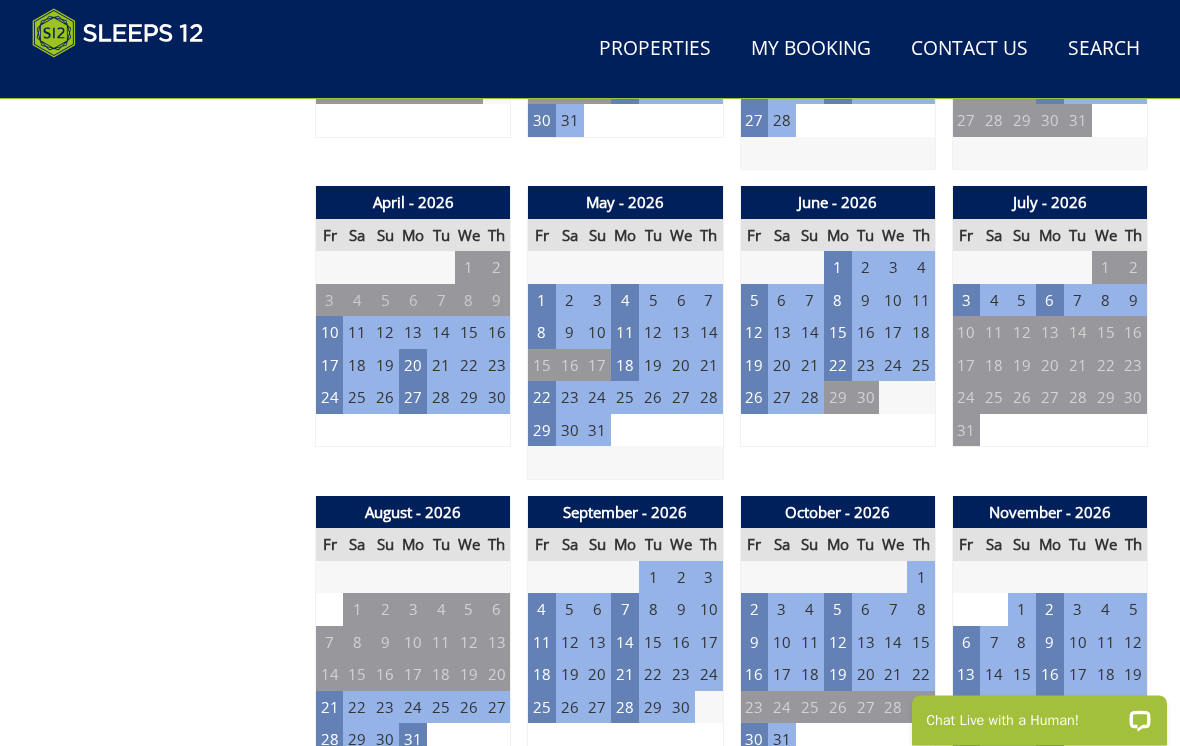 scroll, scrollTop: 1358, scrollLeft: 0, axis: vertical 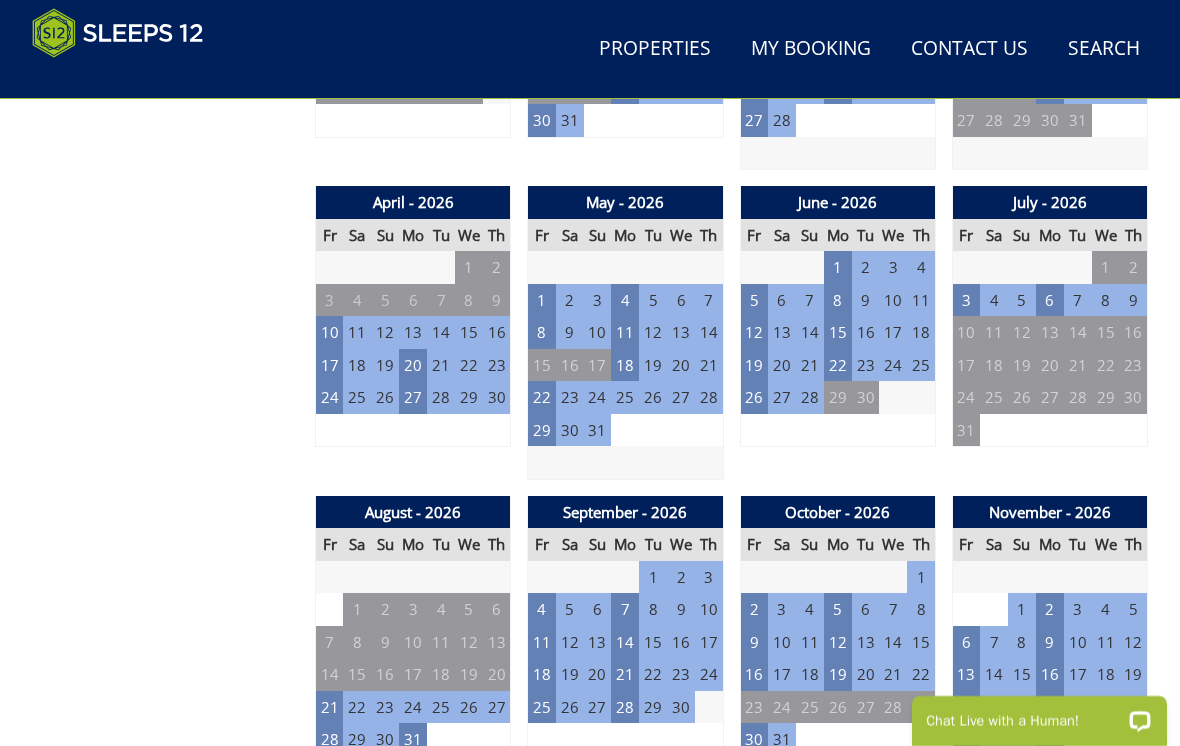 click on "2" at bounding box center (754, 609) 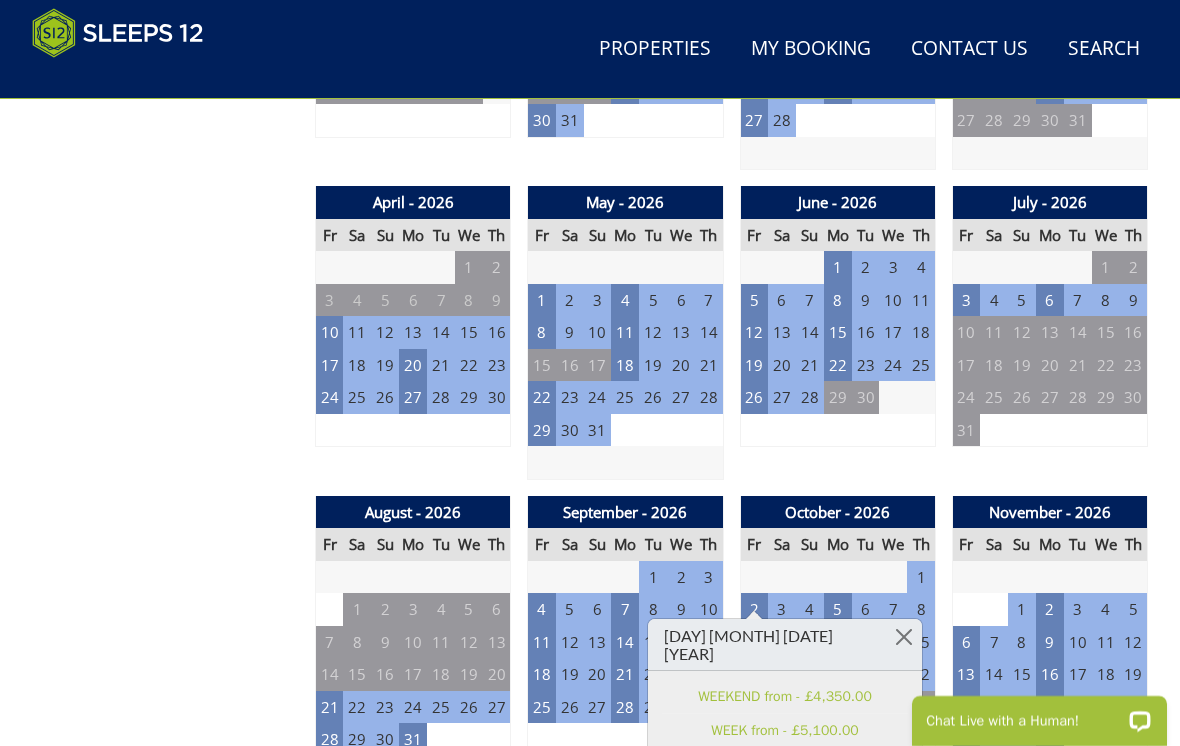 click on "WEEKEND from  - £4,350.00" at bounding box center (785, 696) 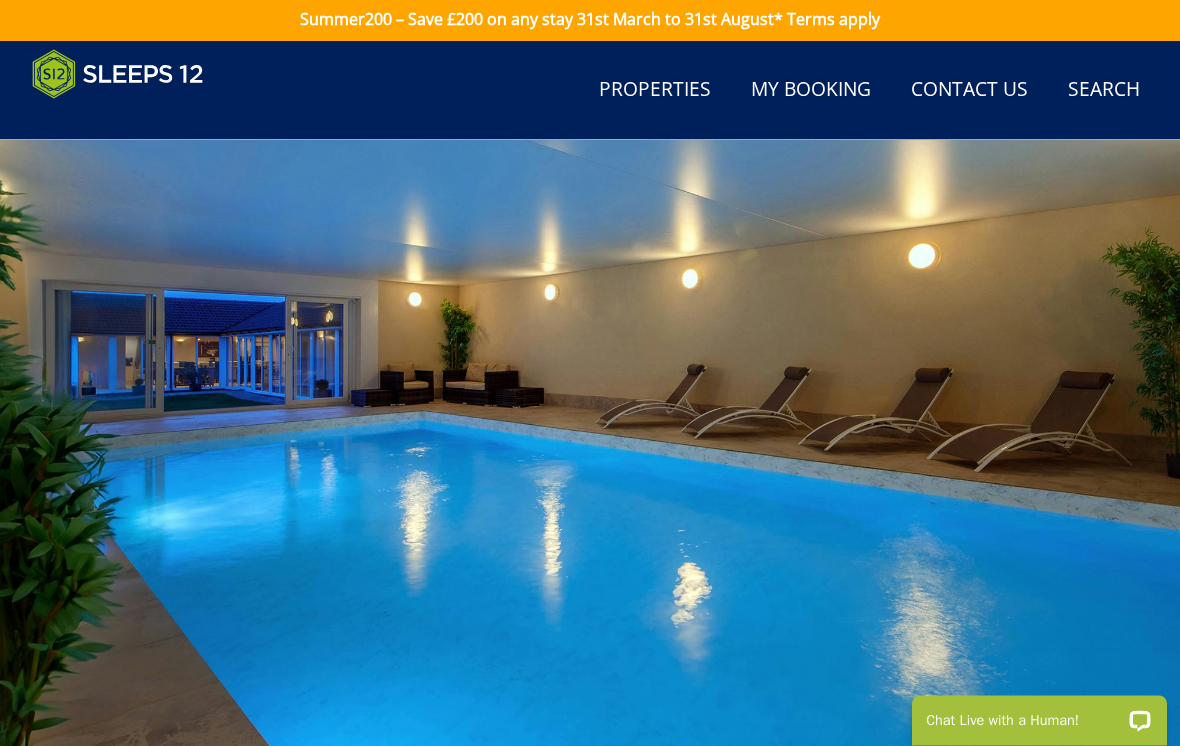 scroll, scrollTop: 0, scrollLeft: 0, axis: both 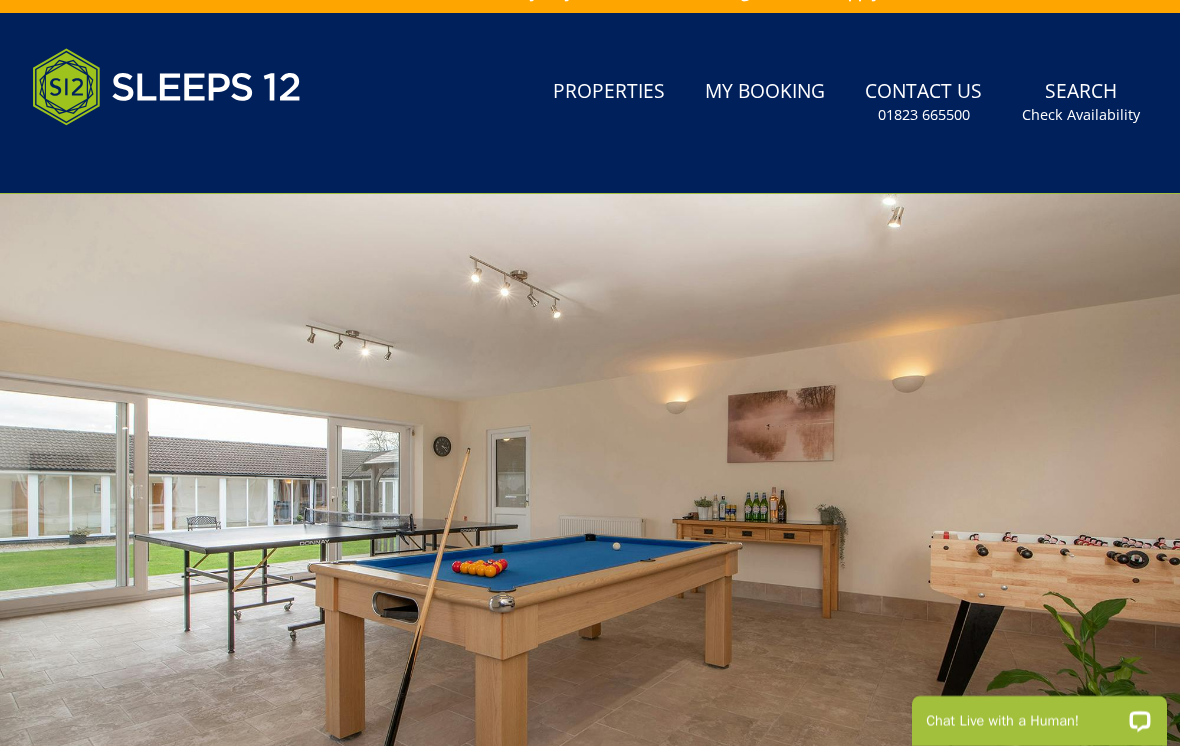 click on "Properties" at bounding box center (609, 92) 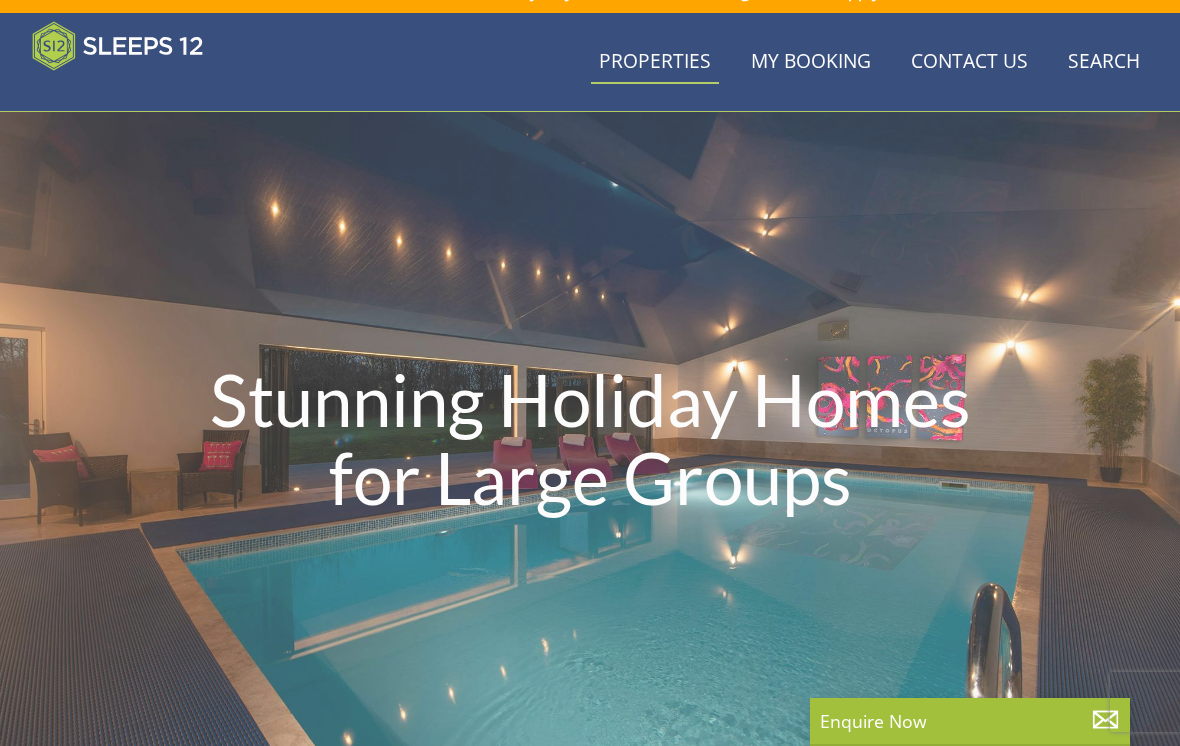 scroll, scrollTop: 0, scrollLeft: 0, axis: both 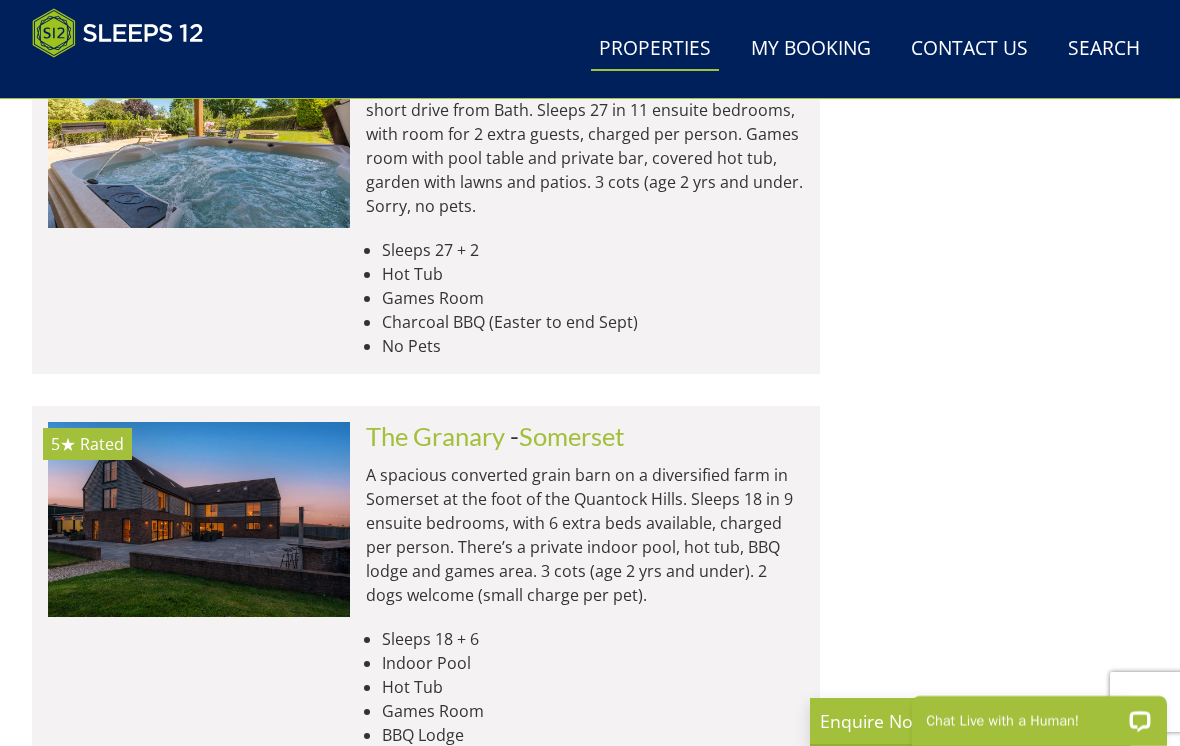 click at bounding box center (199, 519) 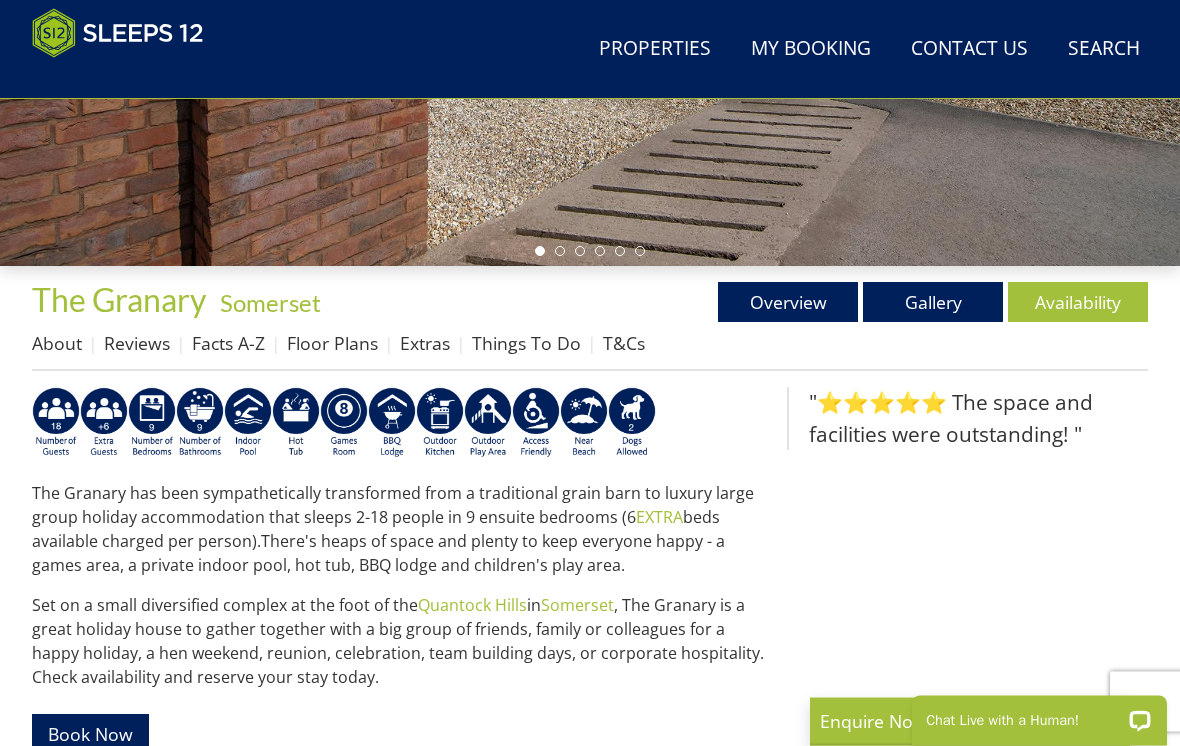 scroll, scrollTop: 539, scrollLeft: 0, axis: vertical 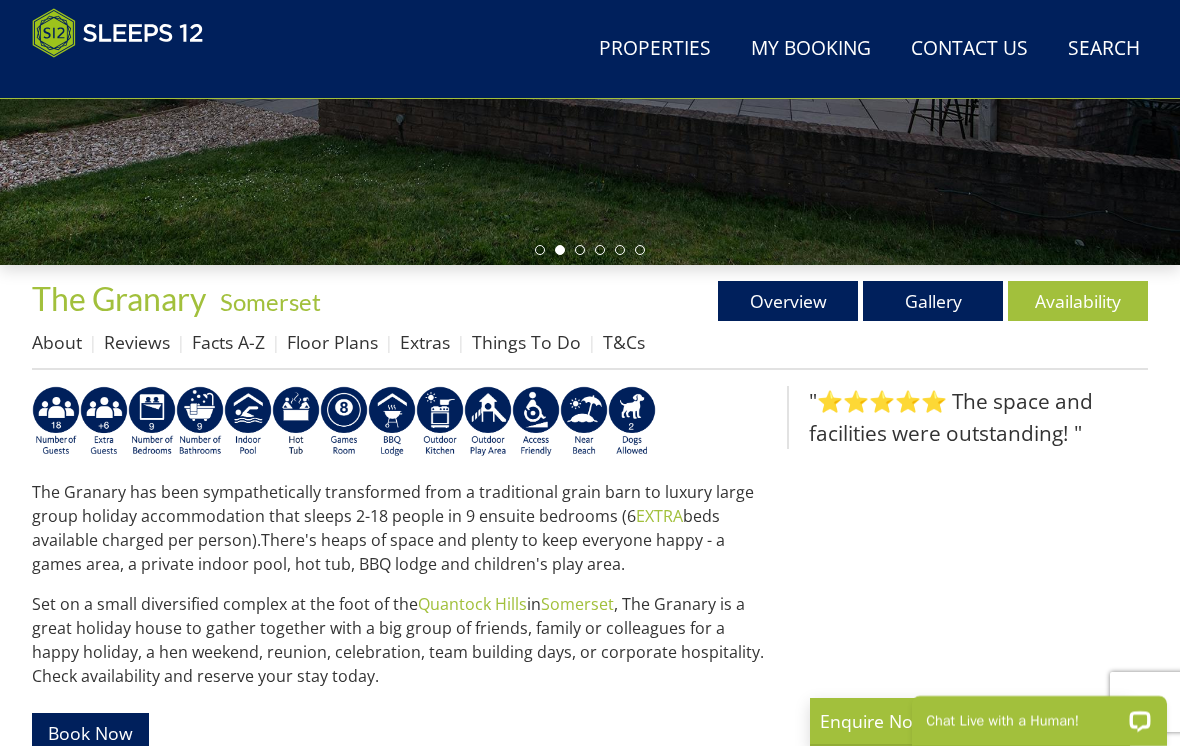 click on "Gallery" at bounding box center [933, 301] 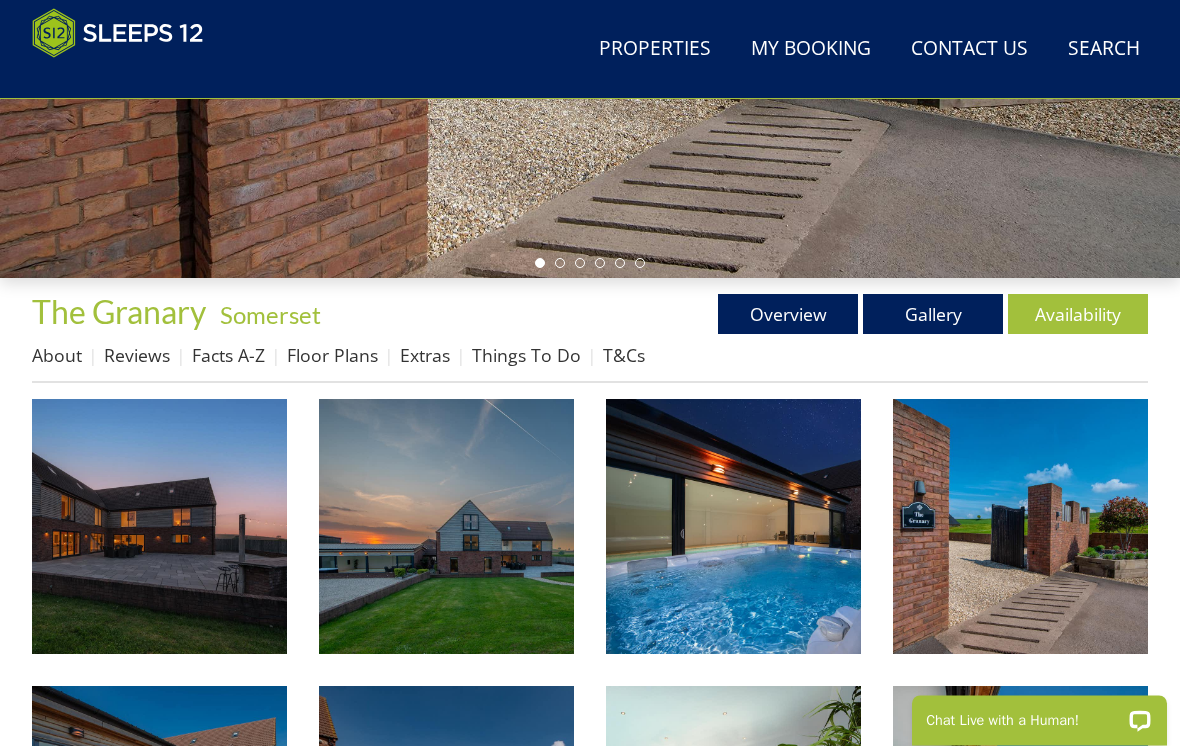 scroll, scrollTop: 526, scrollLeft: 0, axis: vertical 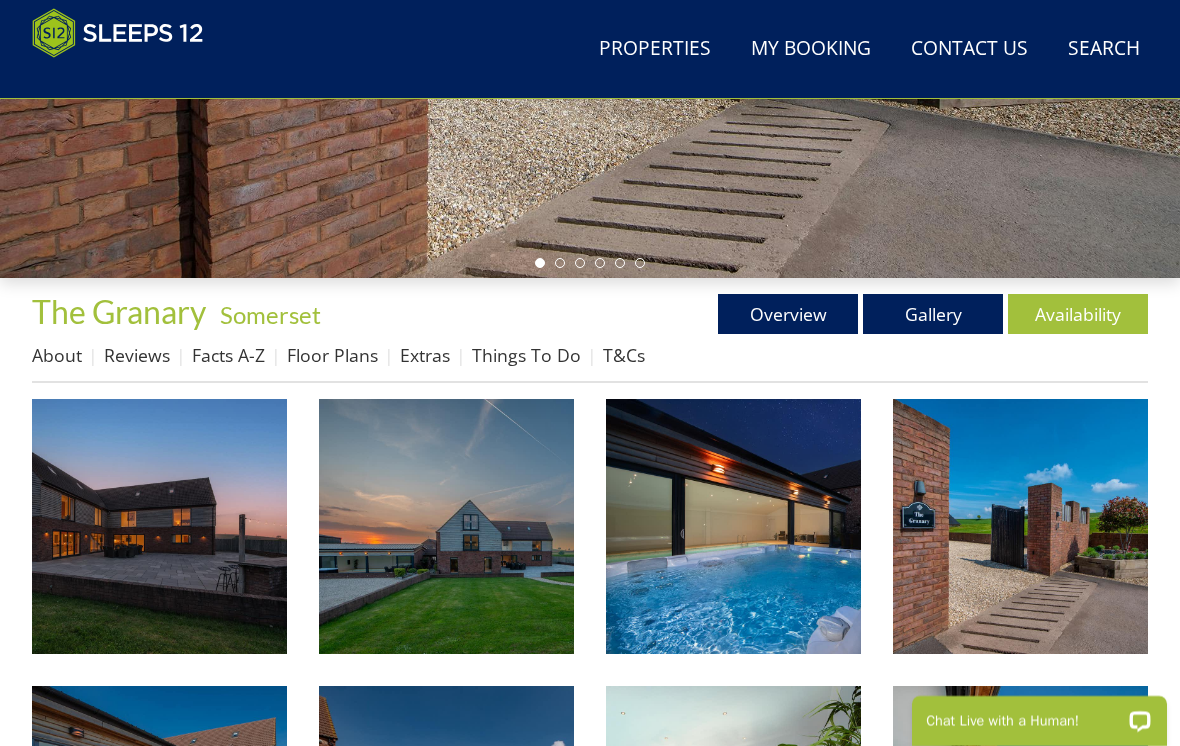 click at bounding box center (159, 526) 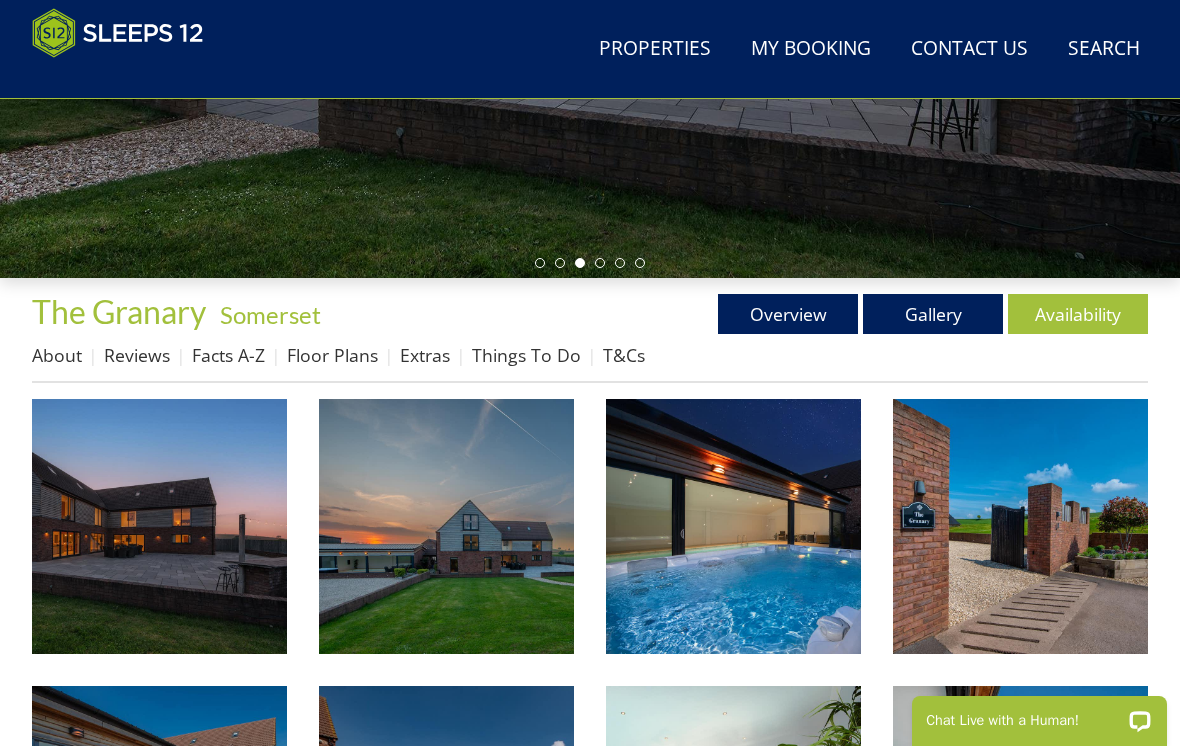 click on "Availability" at bounding box center [1078, 314] 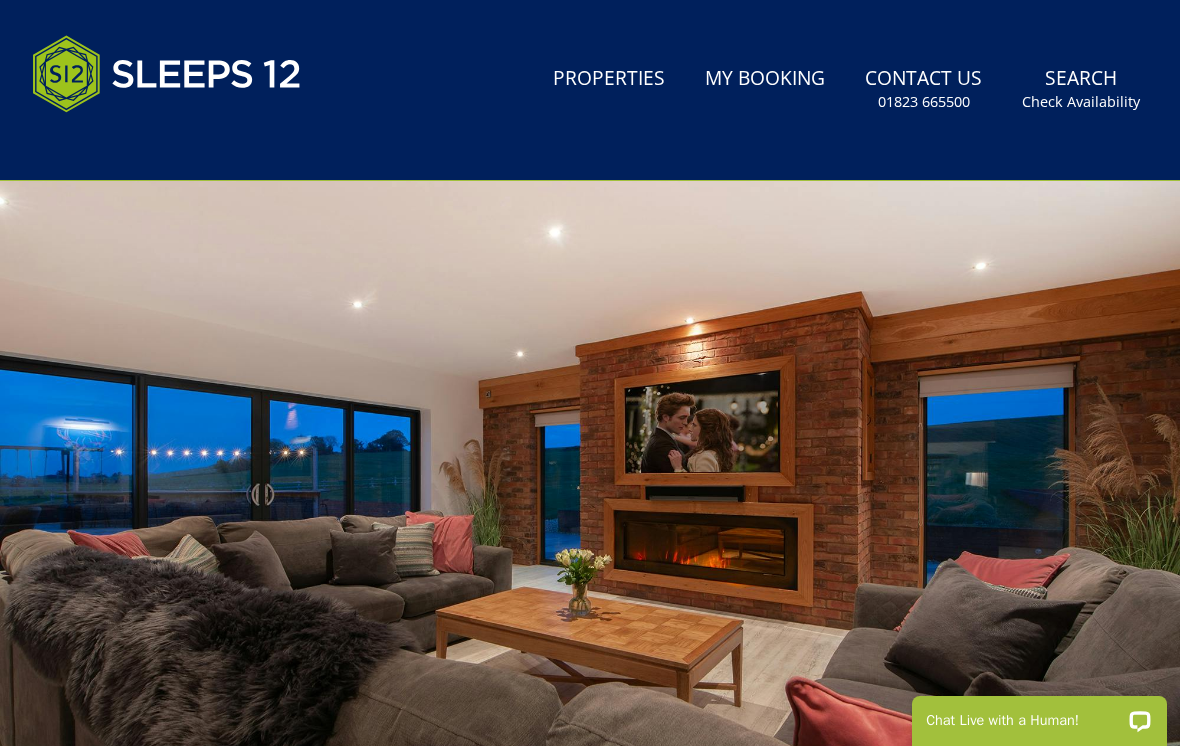 scroll, scrollTop: 0, scrollLeft: 0, axis: both 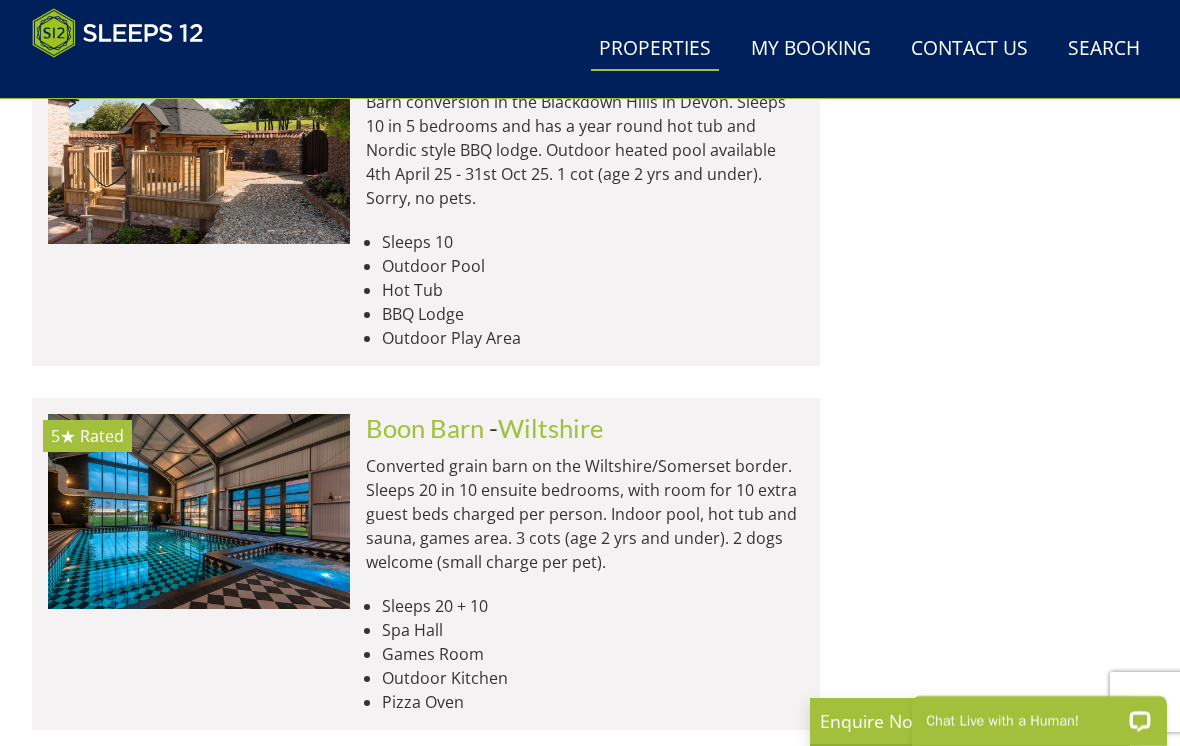 click on "Converted grain barn on the Wiltshire/Somerset border. Sleeps 20 in 10 ensuite bedrooms, with room for 10 extra guest beds charged per person. Indoor pool, hot tub and sauna, games area. 3 cots (age 2 yrs and under). 2 dogs welcome (small charge per pet)." at bounding box center [585, 514] 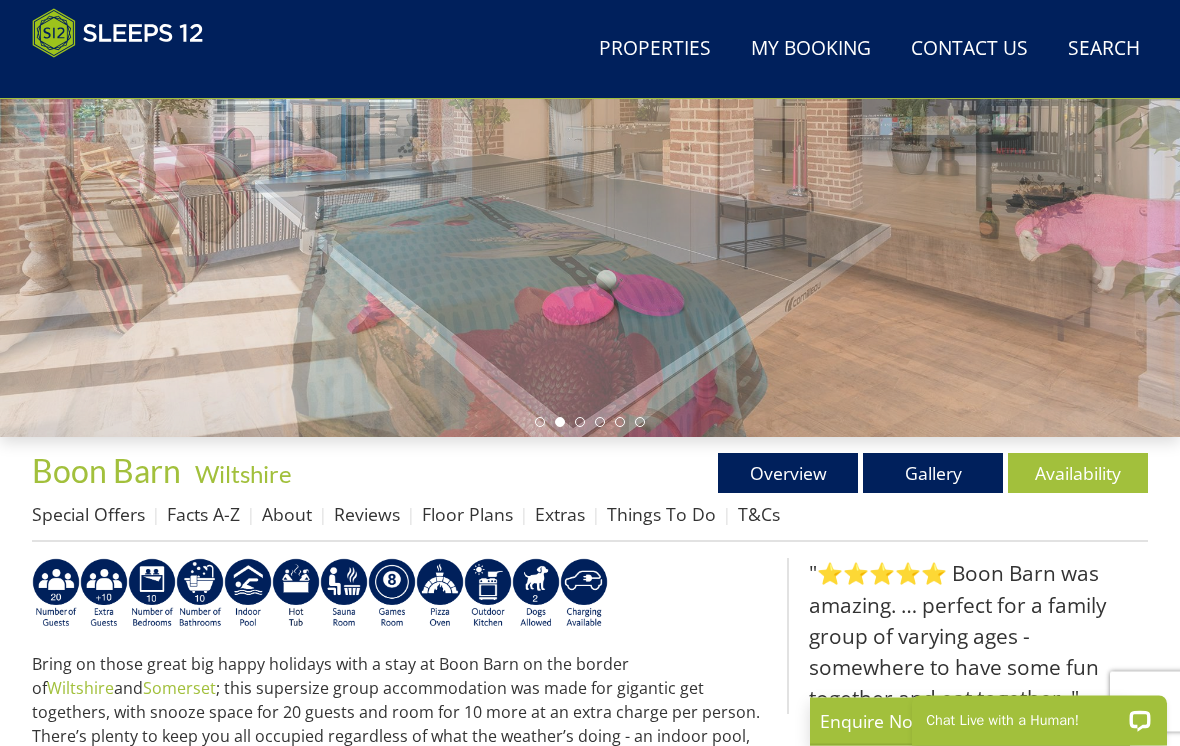 scroll, scrollTop: 369, scrollLeft: 0, axis: vertical 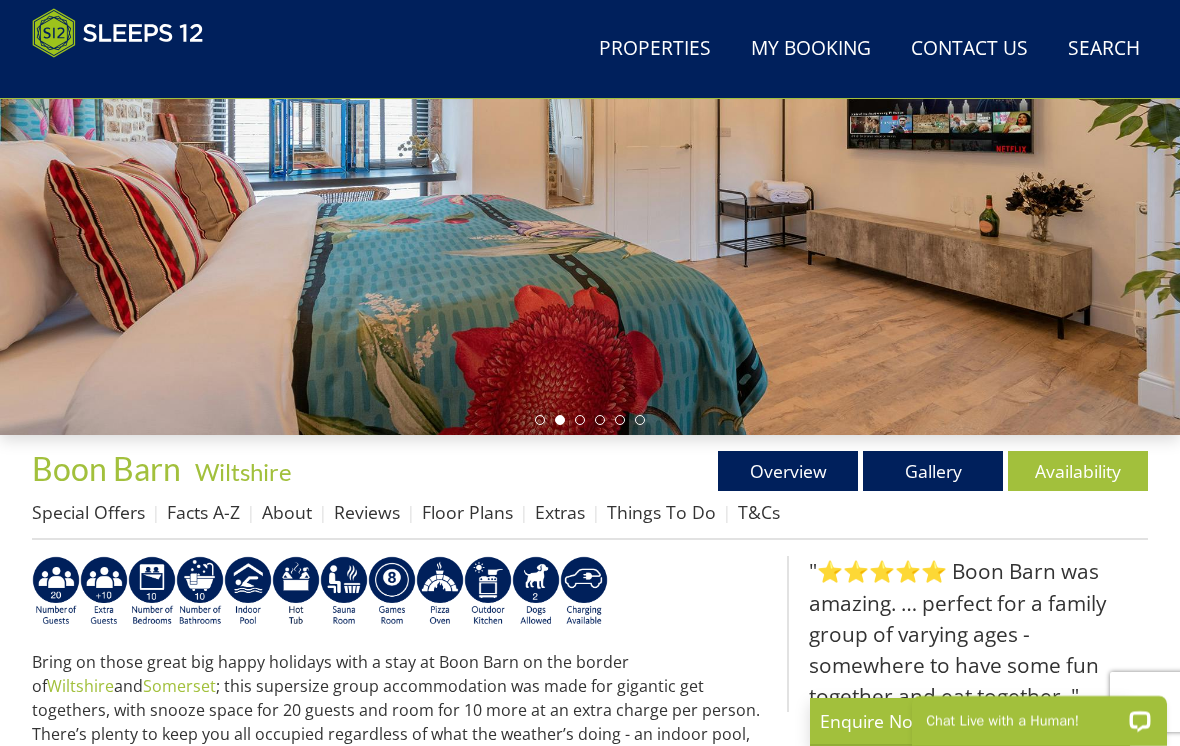 click on "Overview" at bounding box center (788, 471) 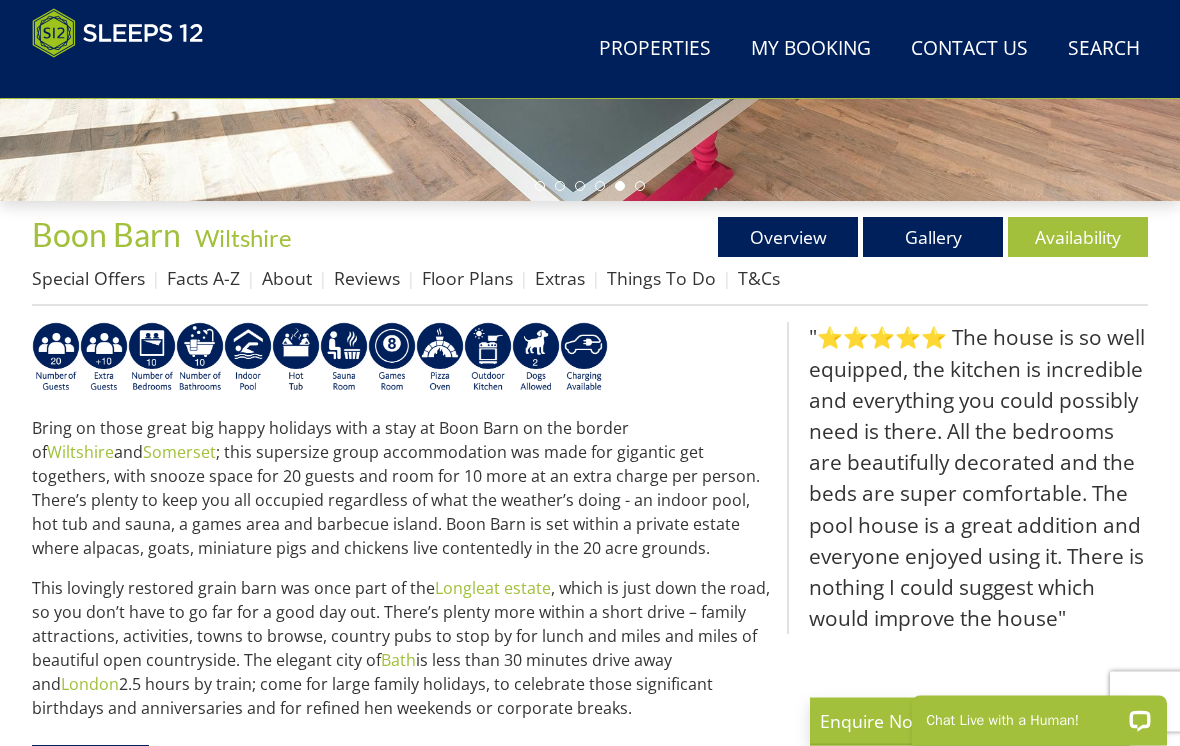 scroll, scrollTop: 603, scrollLeft: 0, axis: vertical 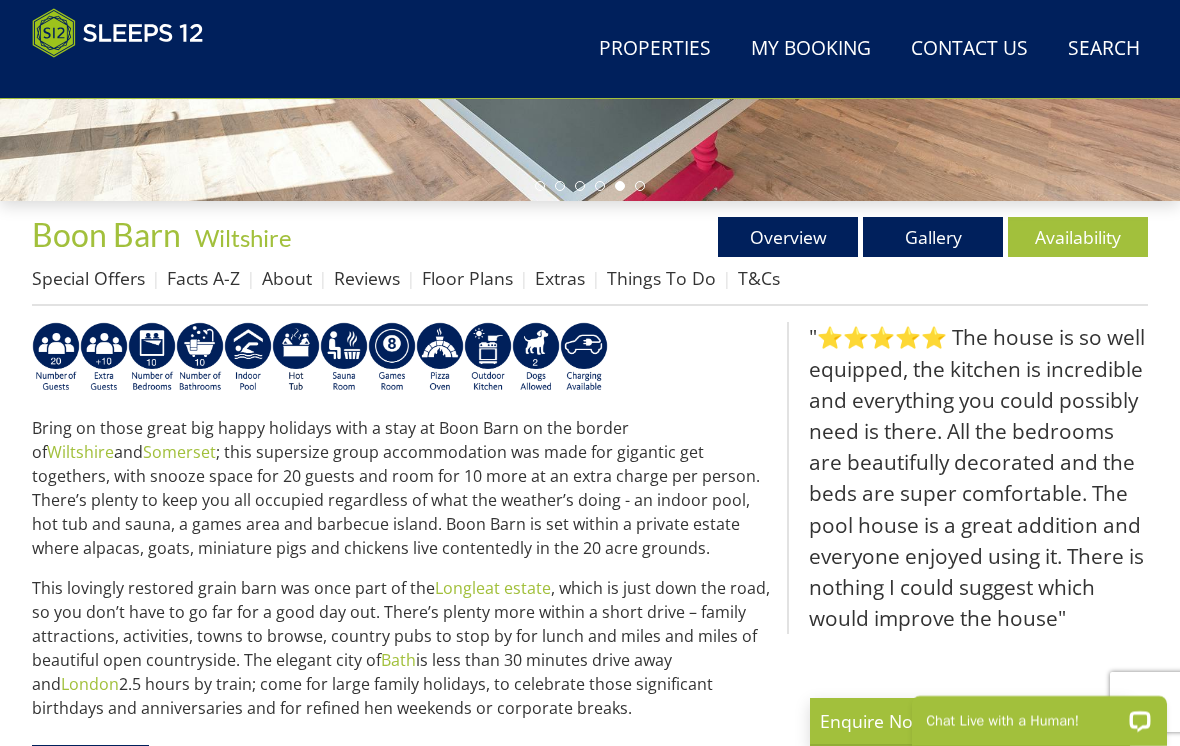 click on "Availability" at bounding box center [1078, 237] 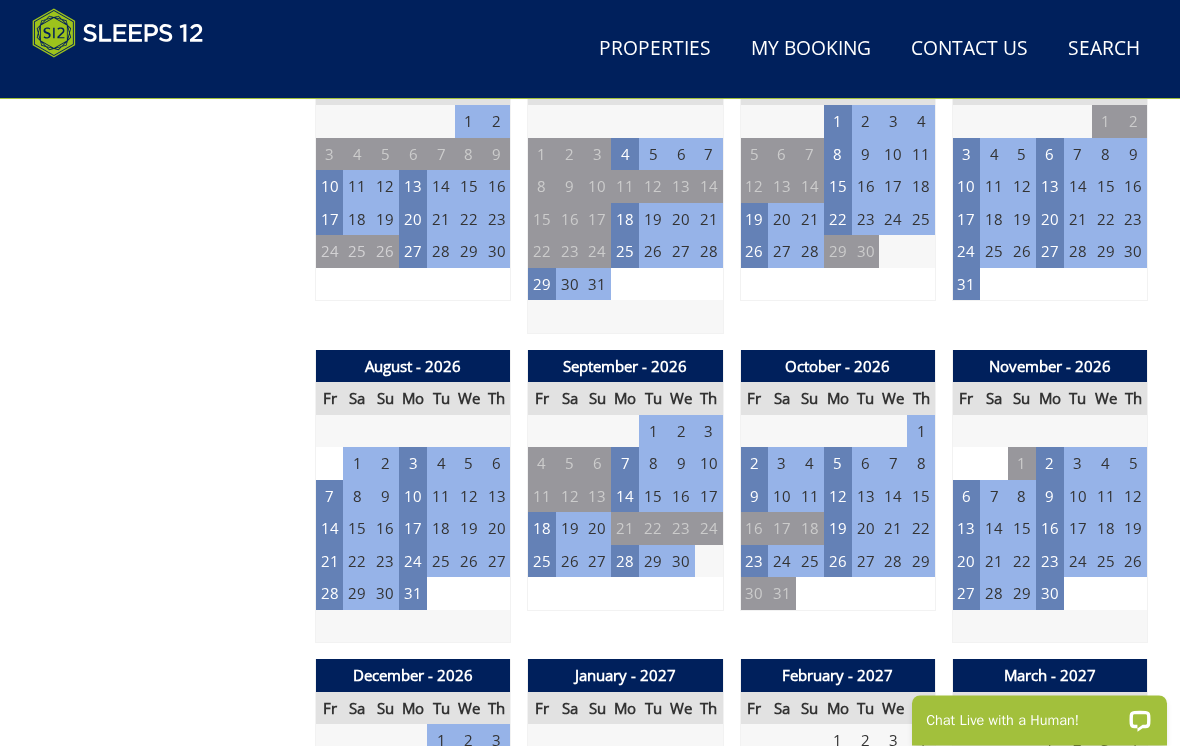 scroll, scrollTop: 1504, scrollLeft: 0, axis: vertical 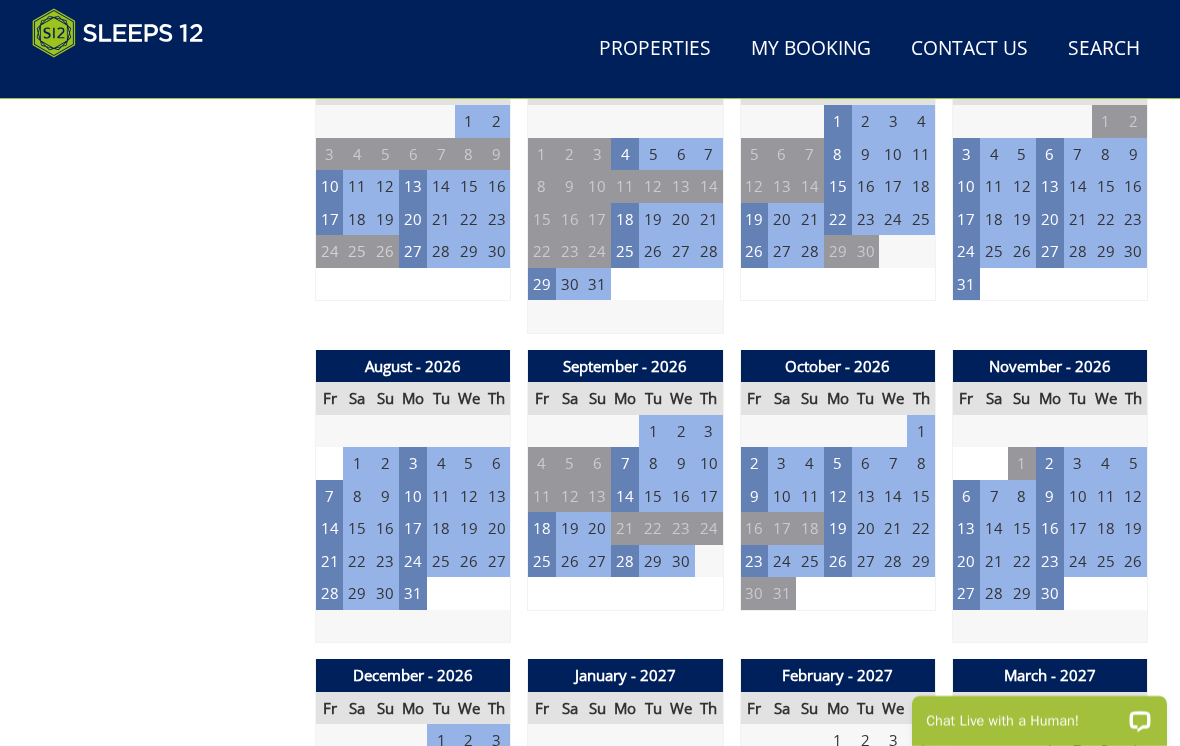 click on "2" at bounding box center [754, 463] 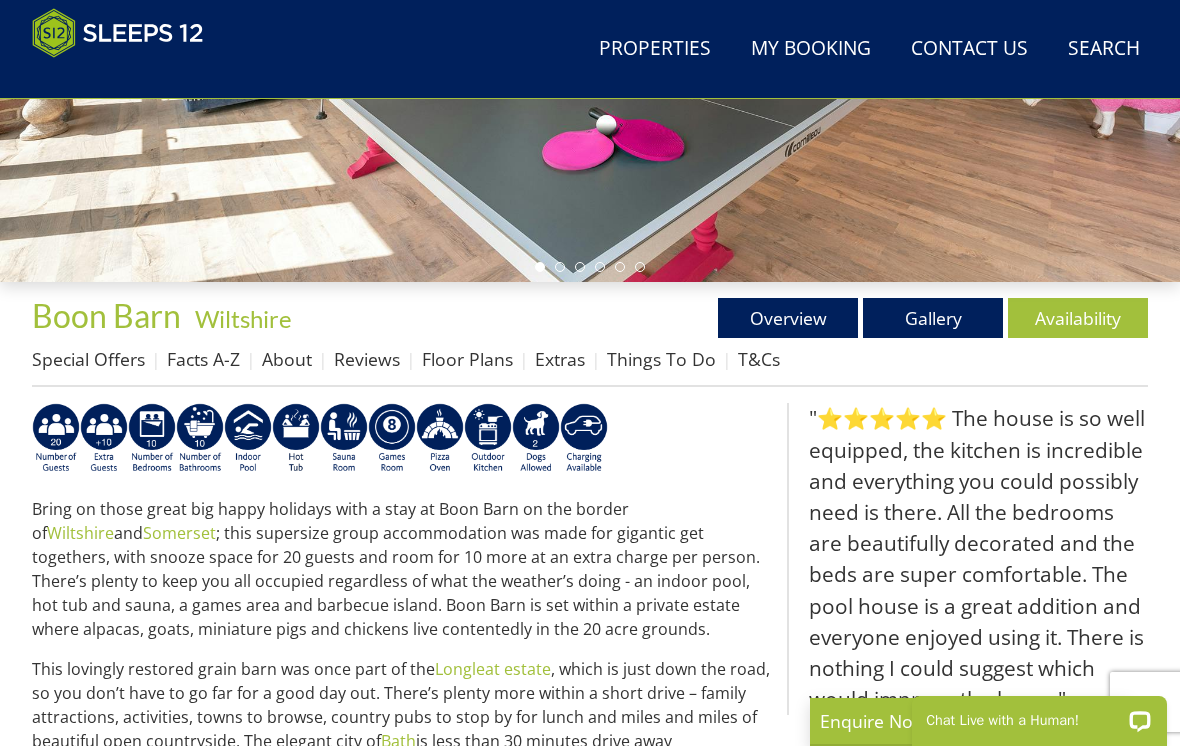 scroll, scrollTop: 0, scrollLeft: 0, axis: both 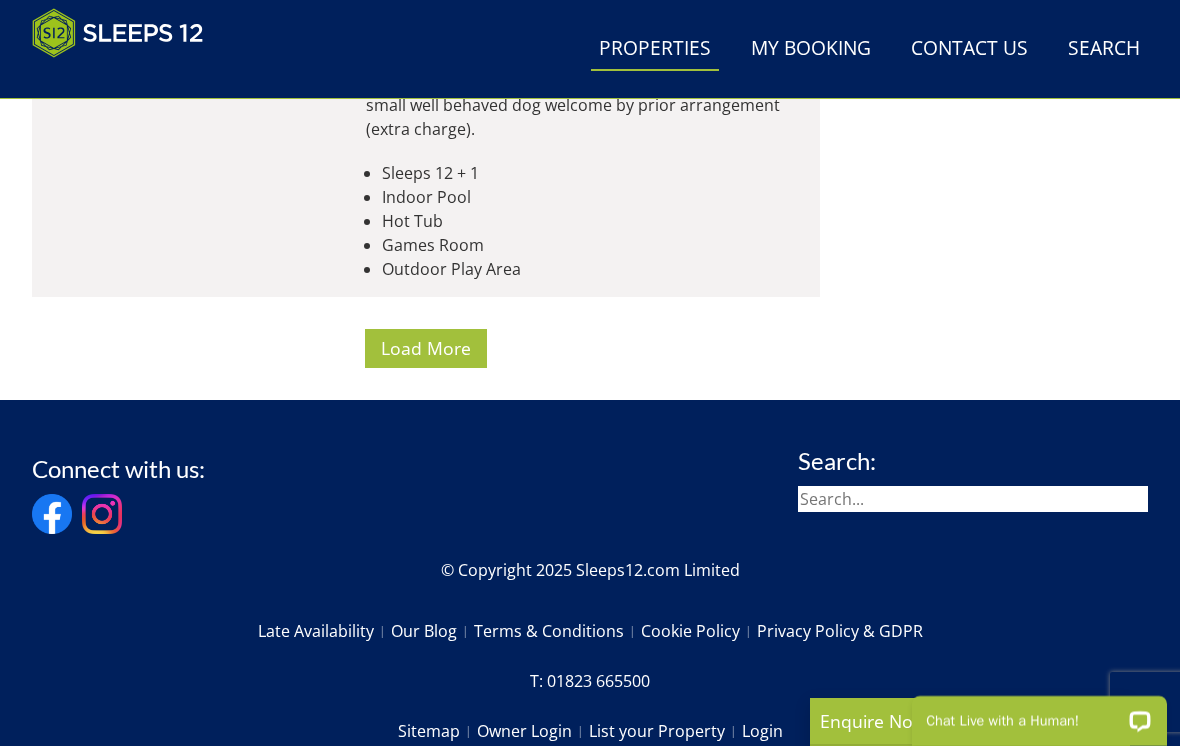 click on "Load More" at bounding box center (426, 348) 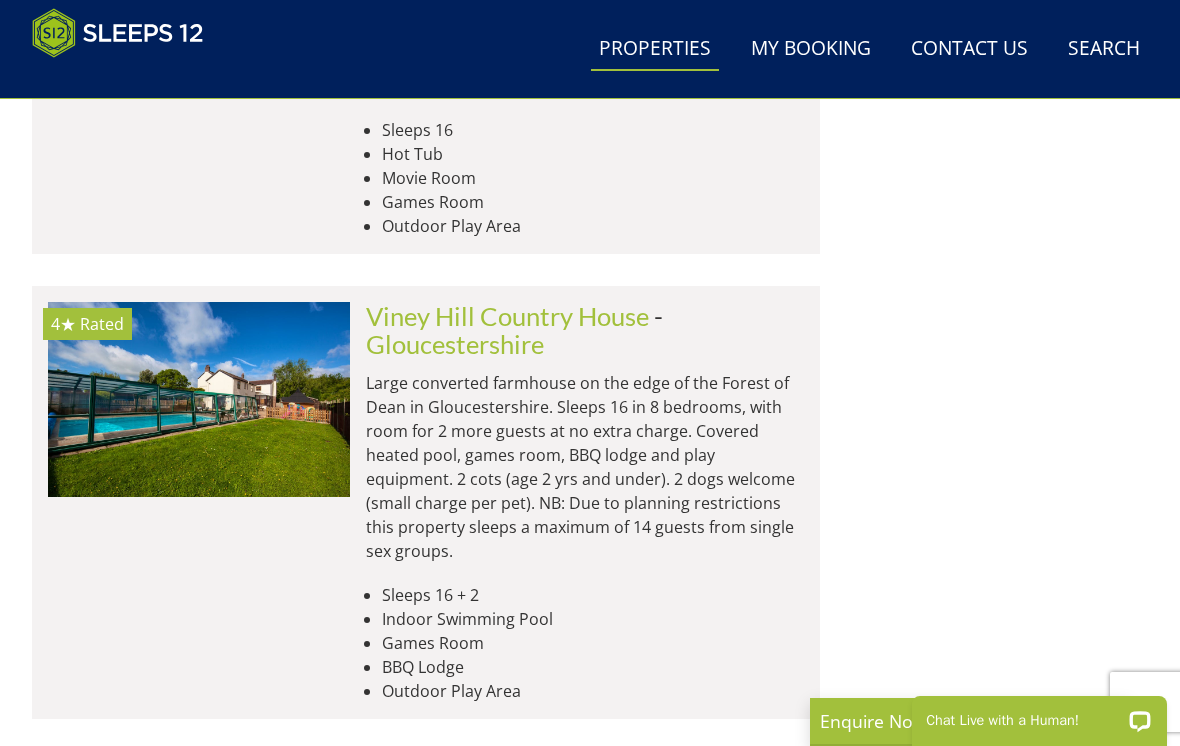 scroll, scrollTop: 9024, scrollLeft: 0, axis: vertical 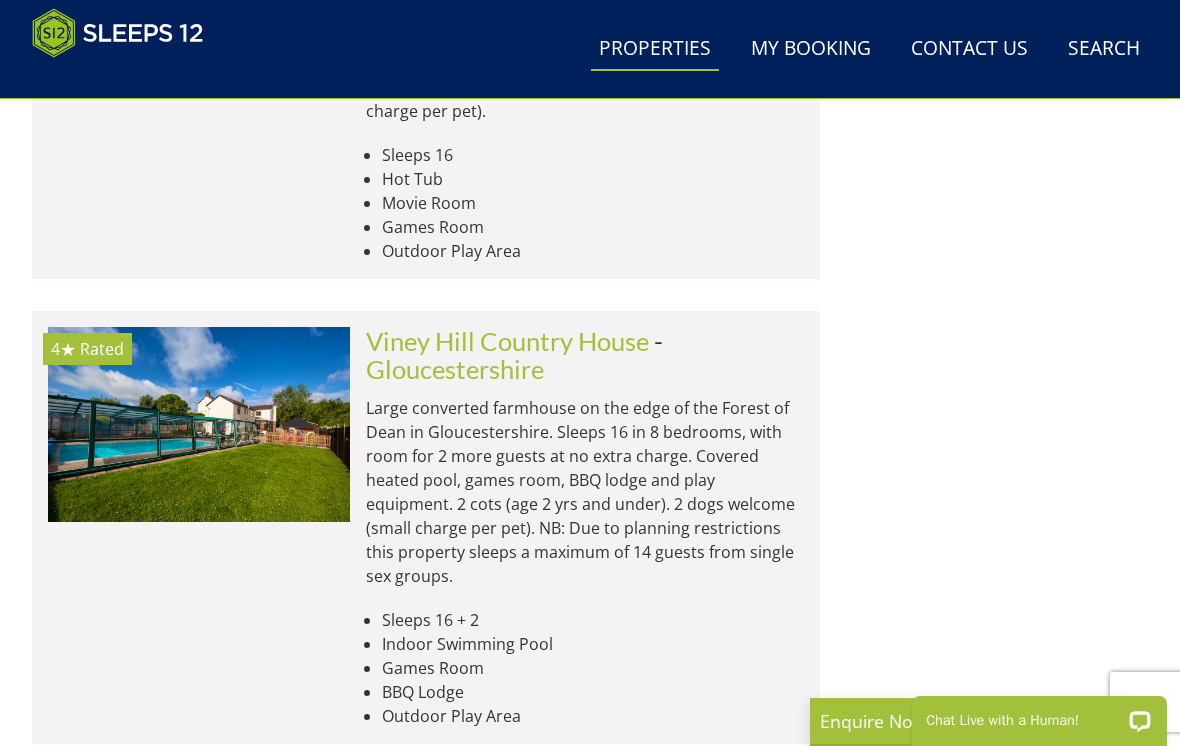 click at bounding box center (199, 424) 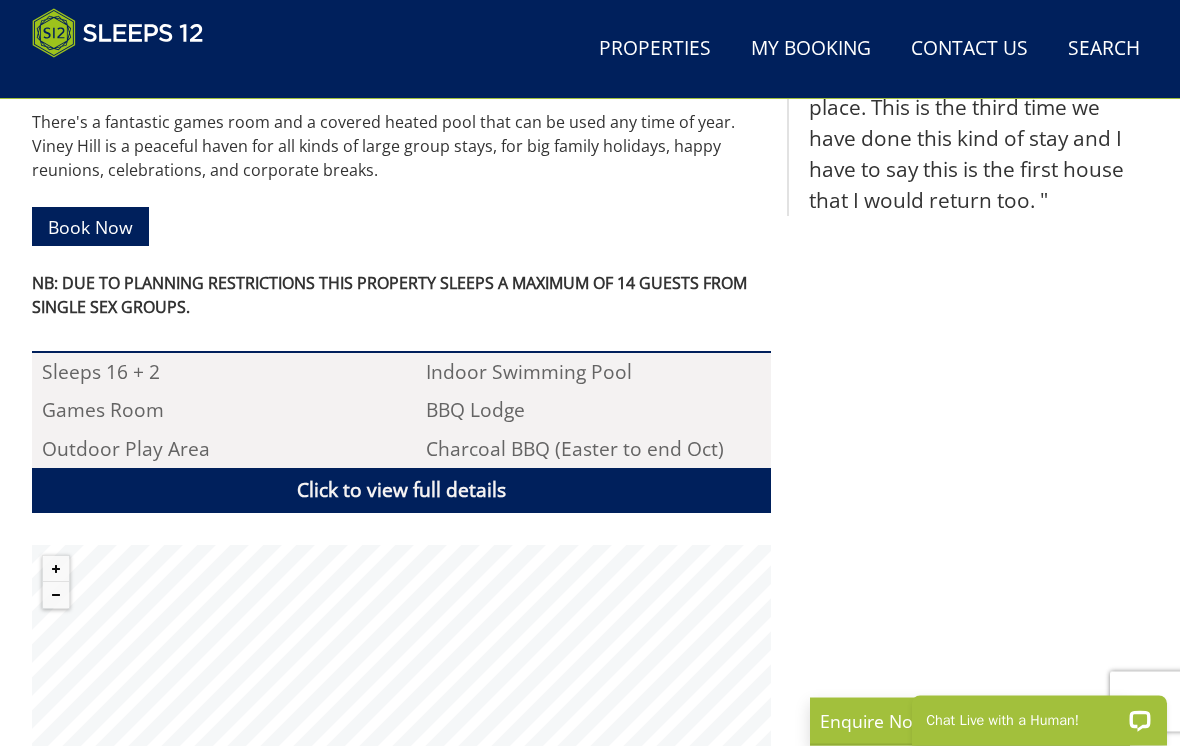 scroll, scrollTop: 1021, scrollLeft: 0, axis: vertical 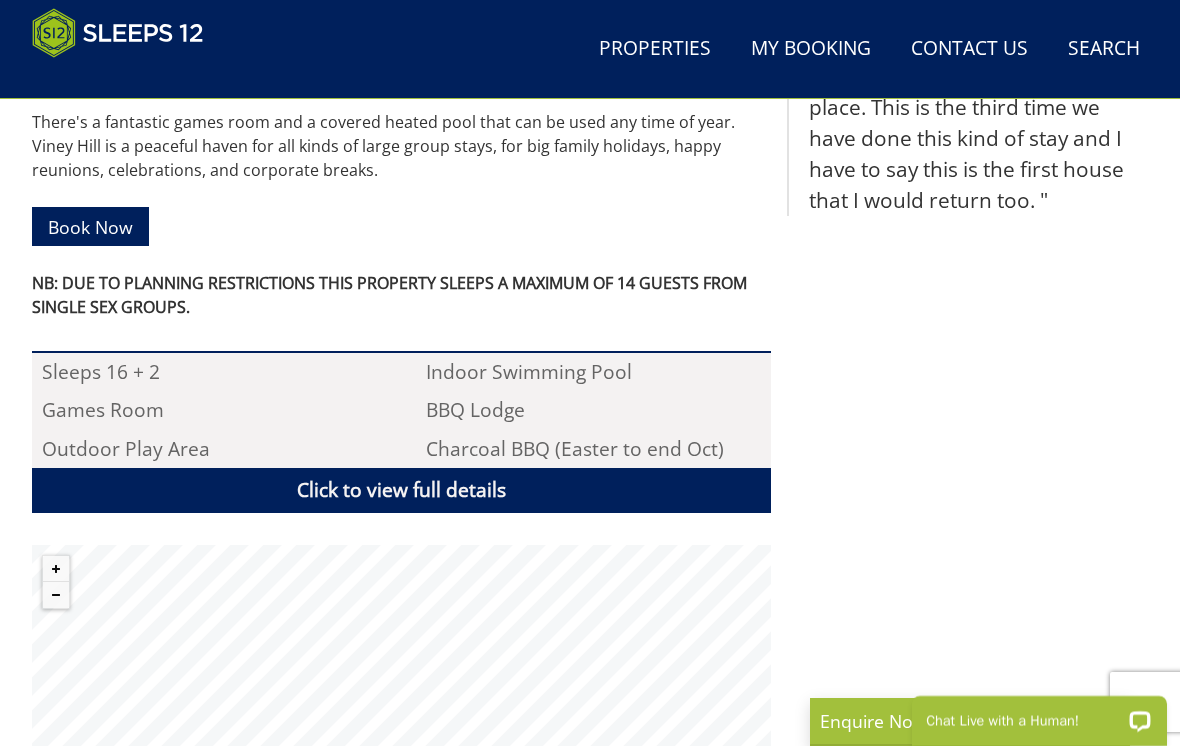 click on "Click to view full details" at bounding box center [401, 490] 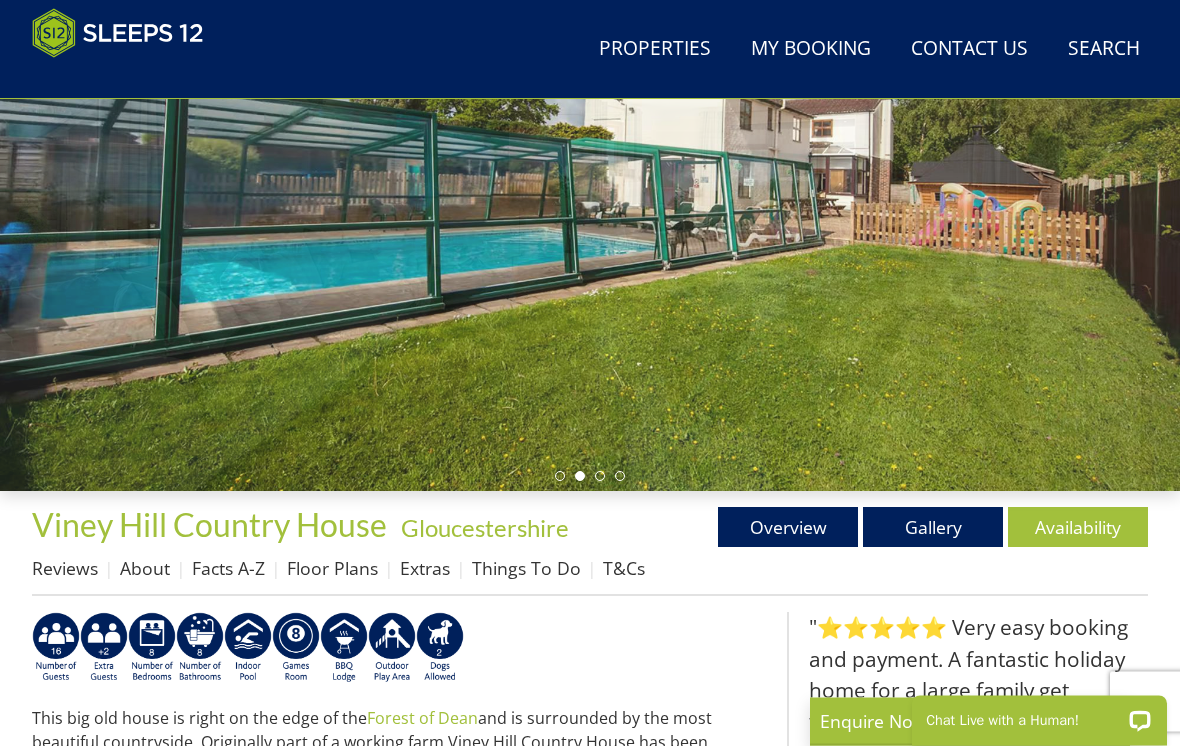 scroll, scrollTop: 313, scrollLeft: 0, axis: vertical 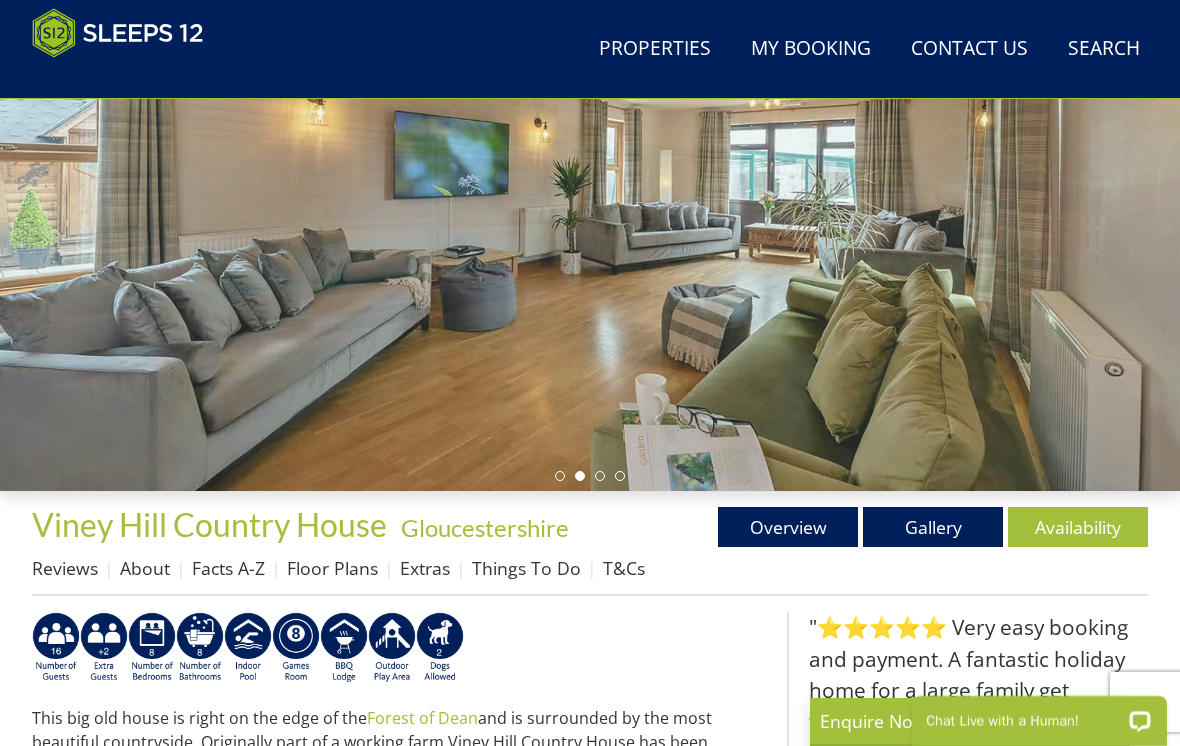 click on "Availability" at bounding box center [1078, 527] 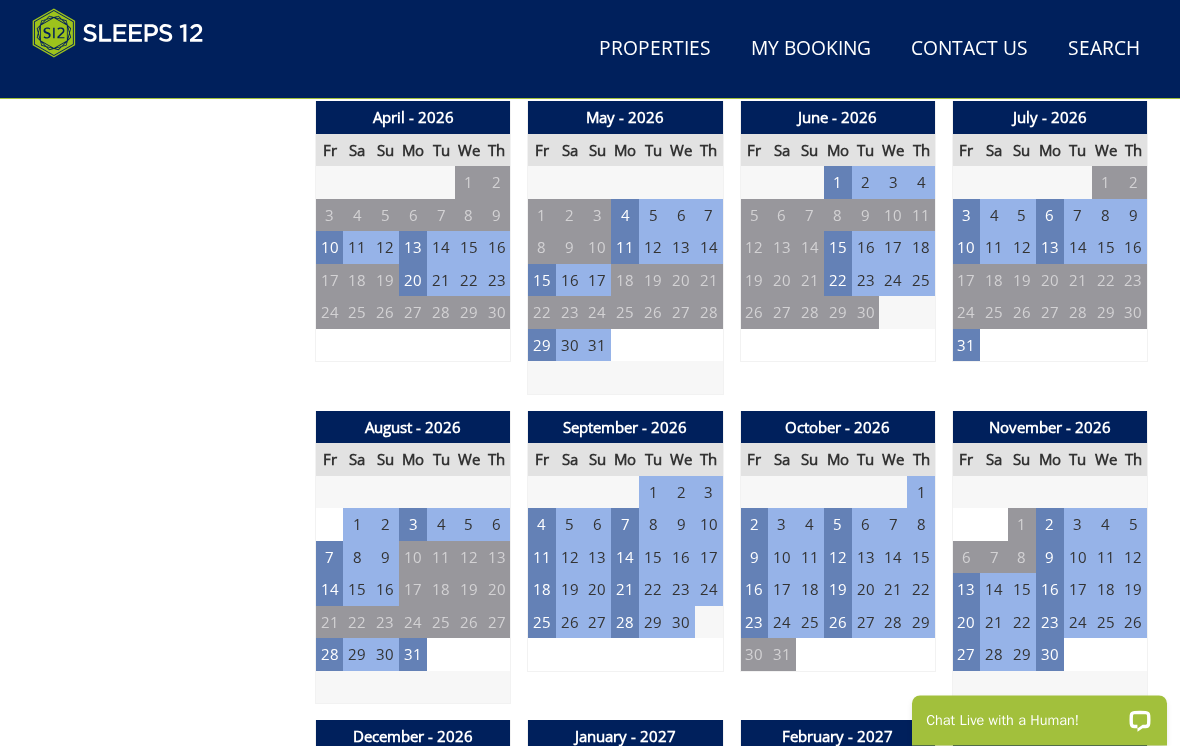 scroll, scrollTop: 1445, scrollLeft: 0, axis: vertical 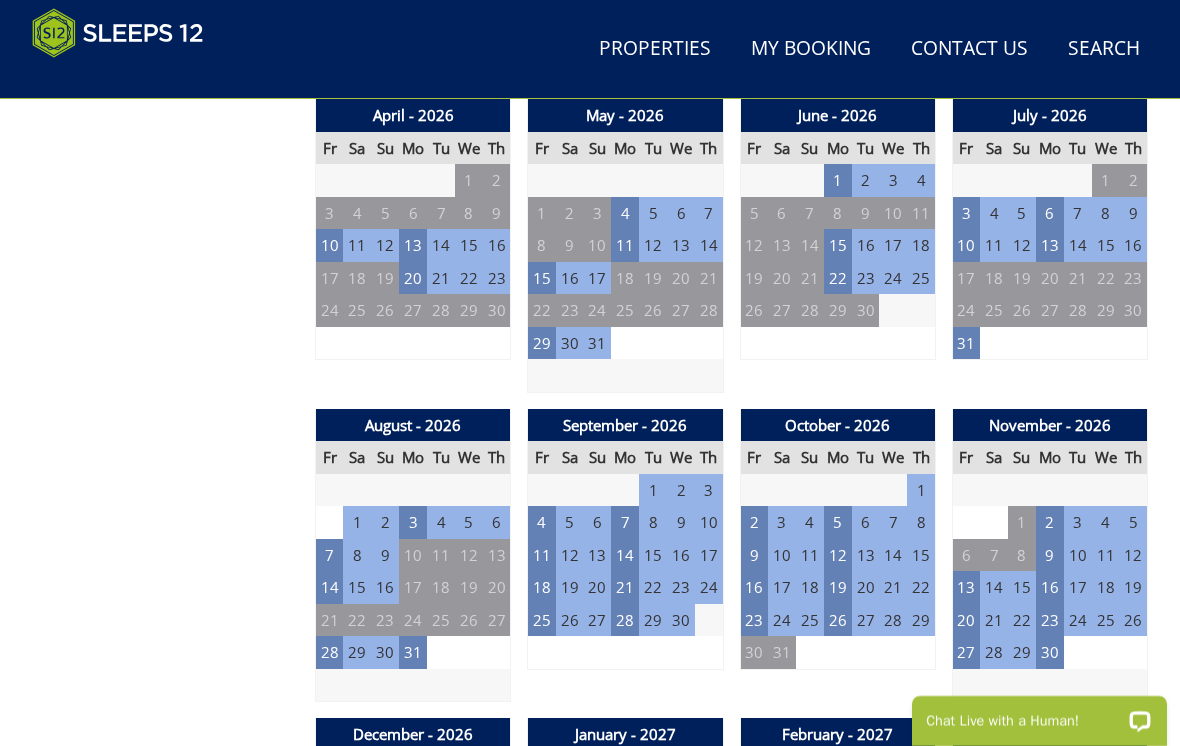 click on "2" at bounding box center (754, 522) 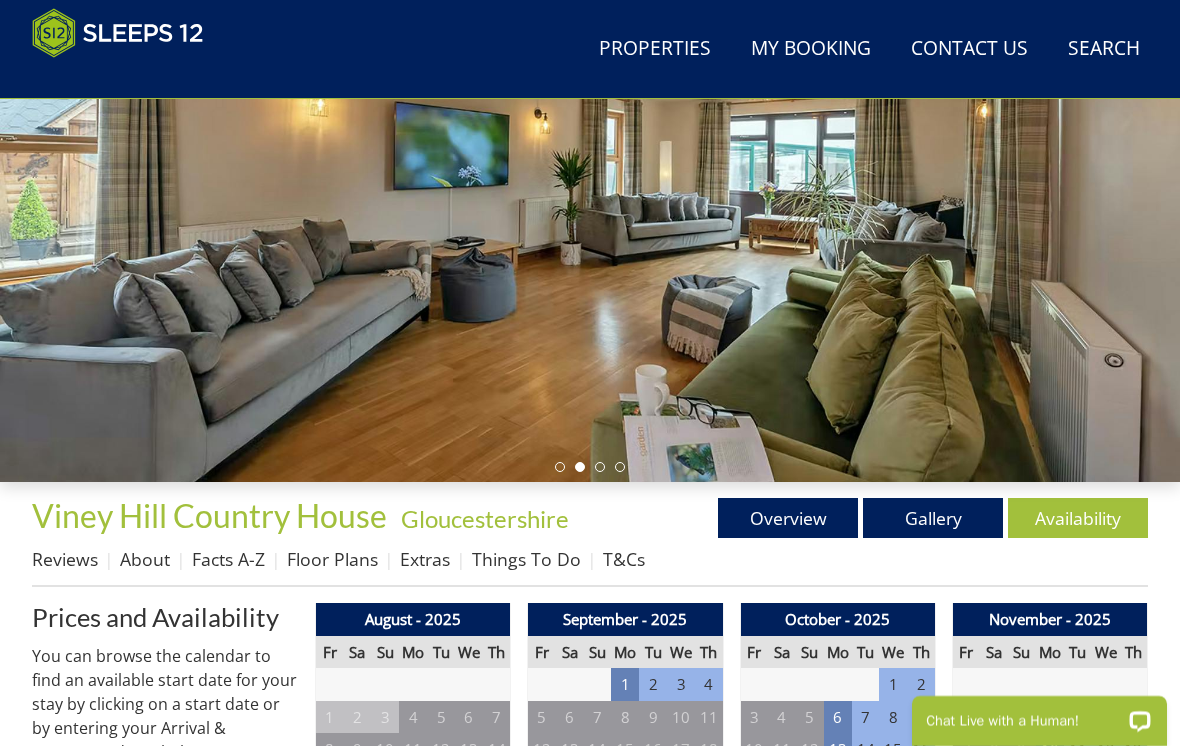 scroll, scrollTop: 324, scrollLeft: 0, axis: vertical 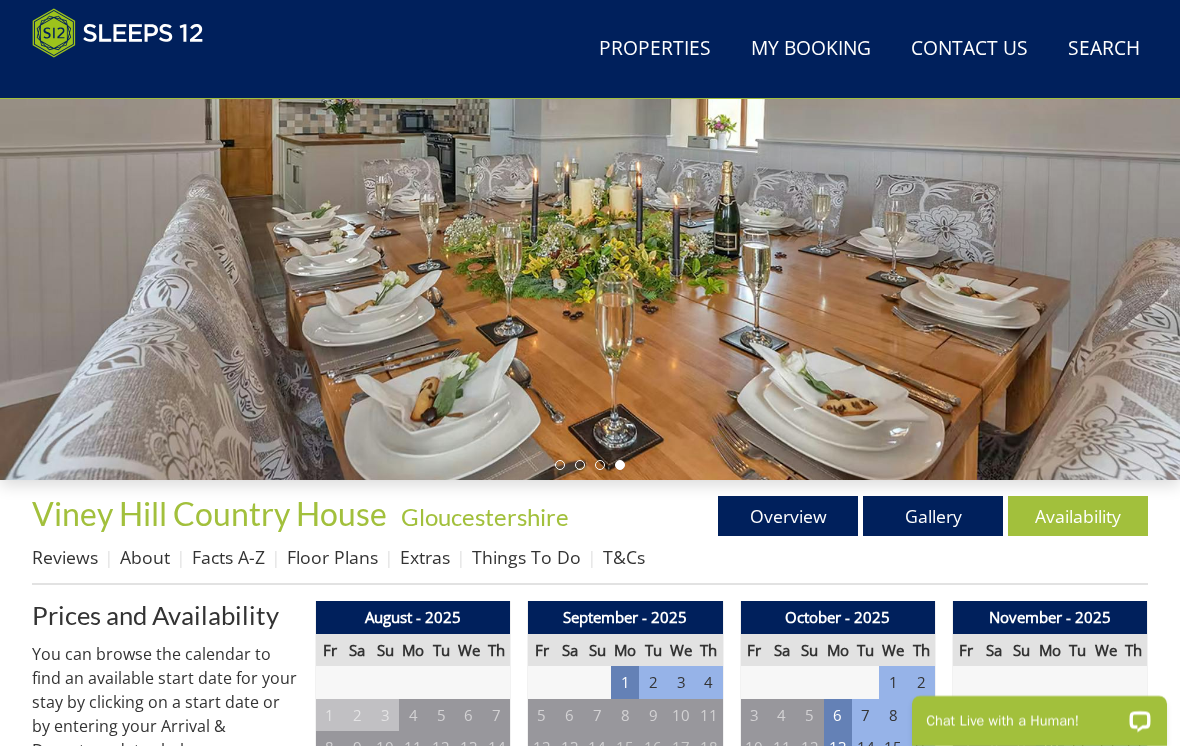 click on "Gallery" at bounding box center (933, 516) 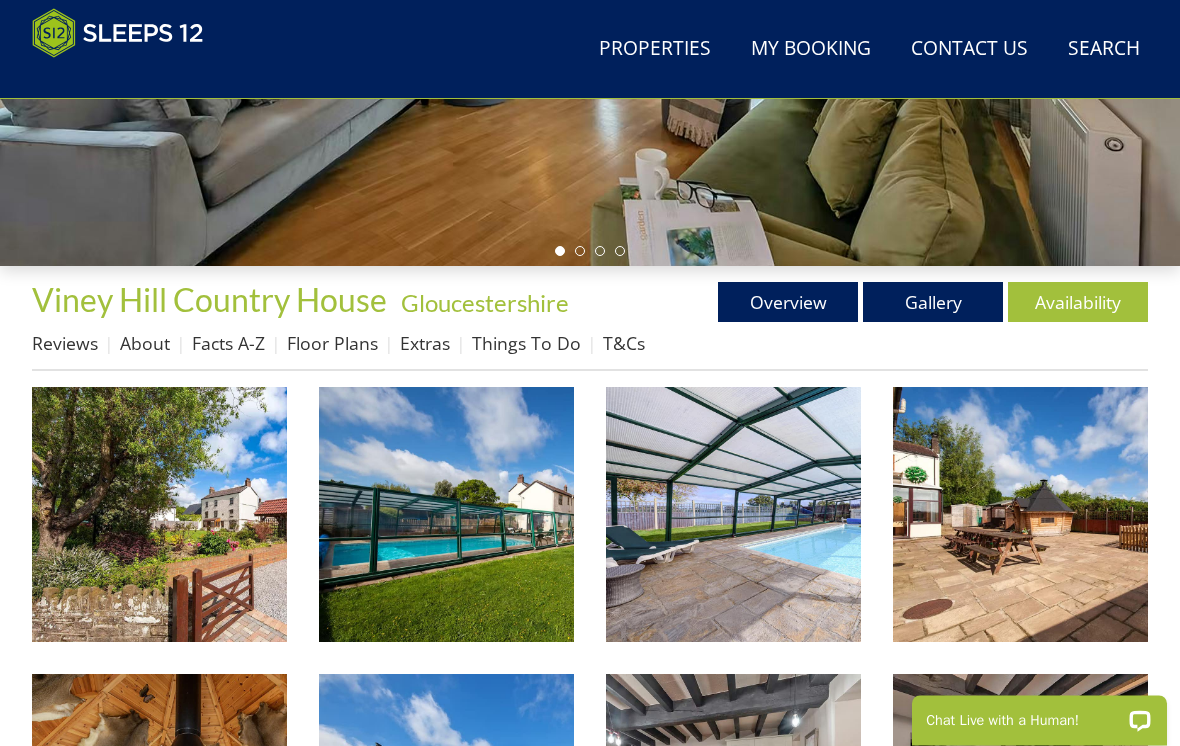 scroll, scrollTop: 547, scrollLeft: 0, axis: vertical 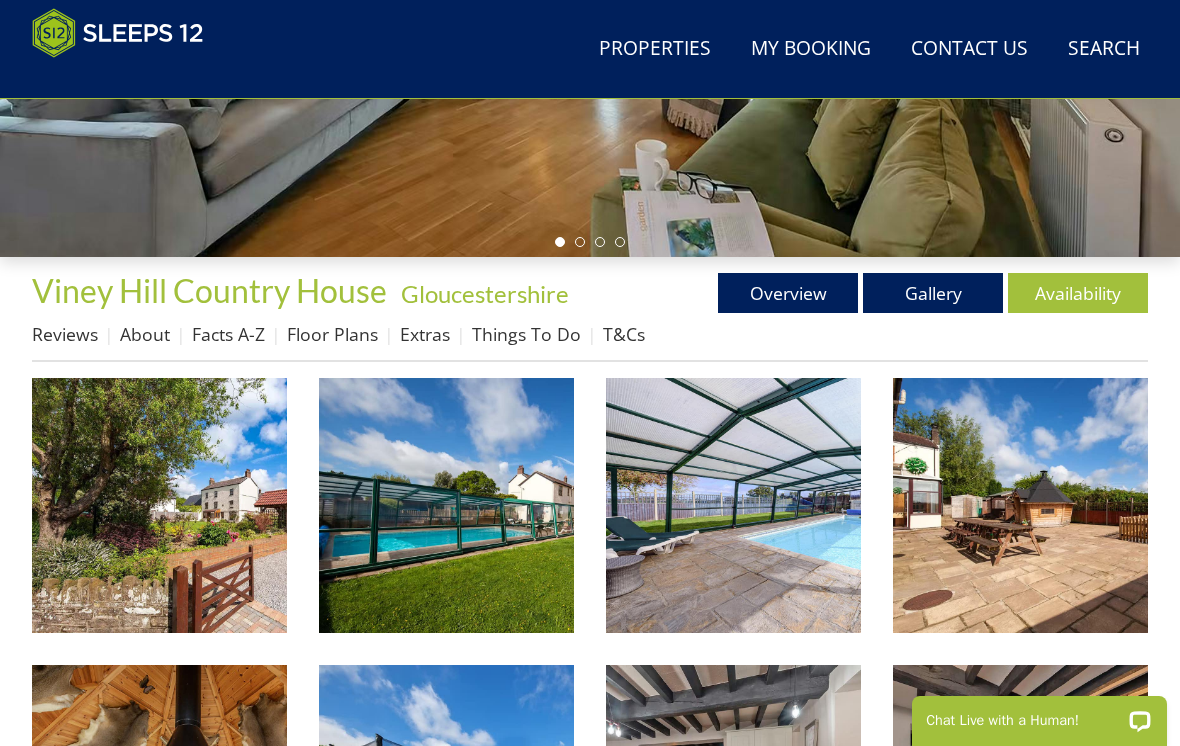 click at bounding box center [159, 505] 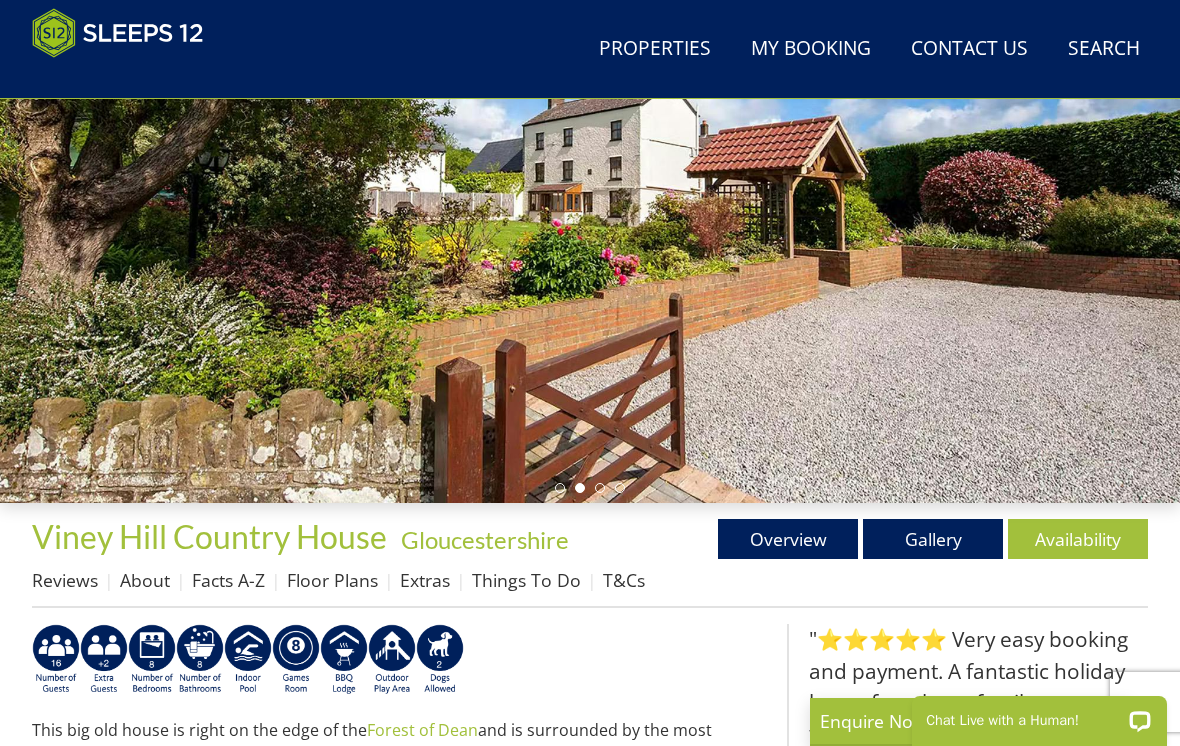 scroll, scrollTop: 308, scrollLeft: 0, axis: vertical 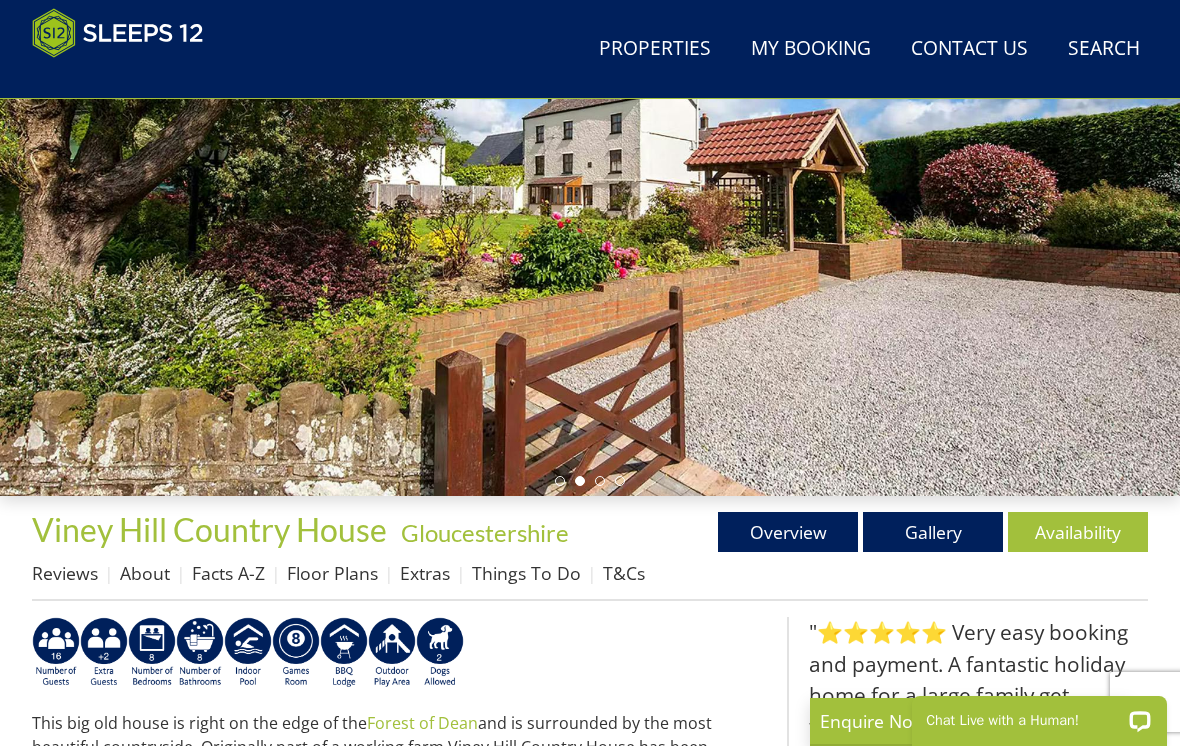 click on "Gallery" at bounding box center [933, 532] 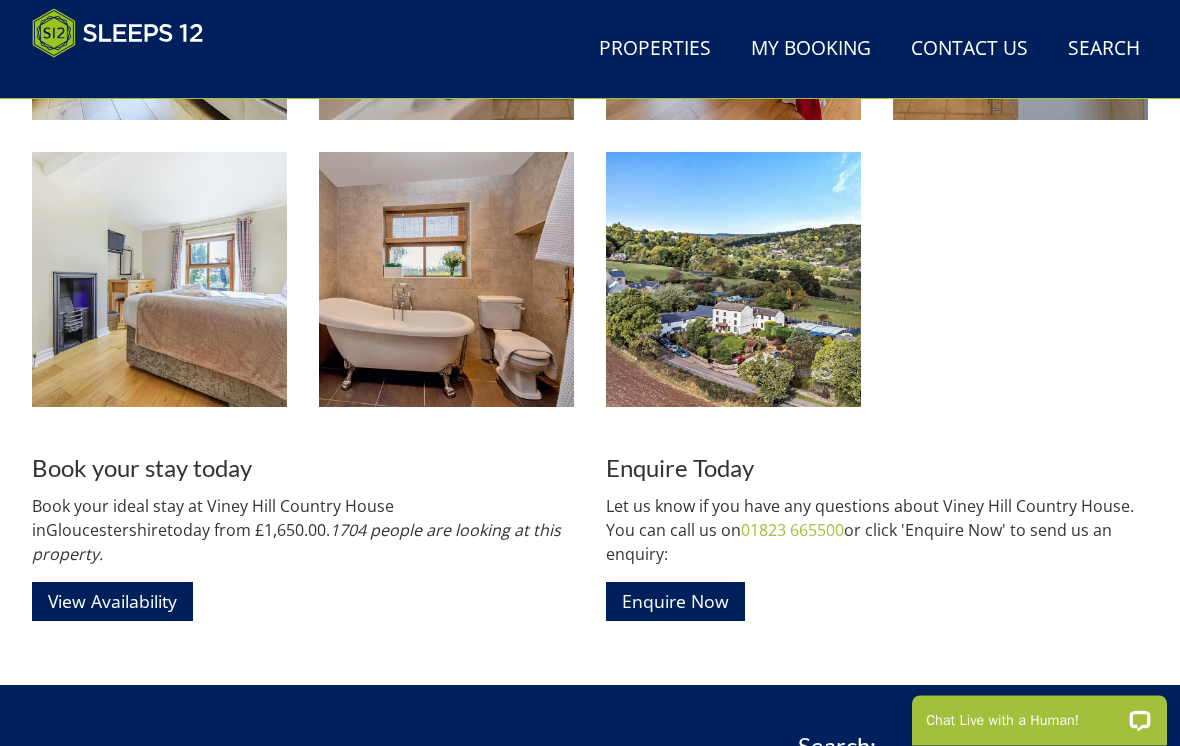 scroll, scrollTop: 2782, scrollLeft: 0, axis: vertical 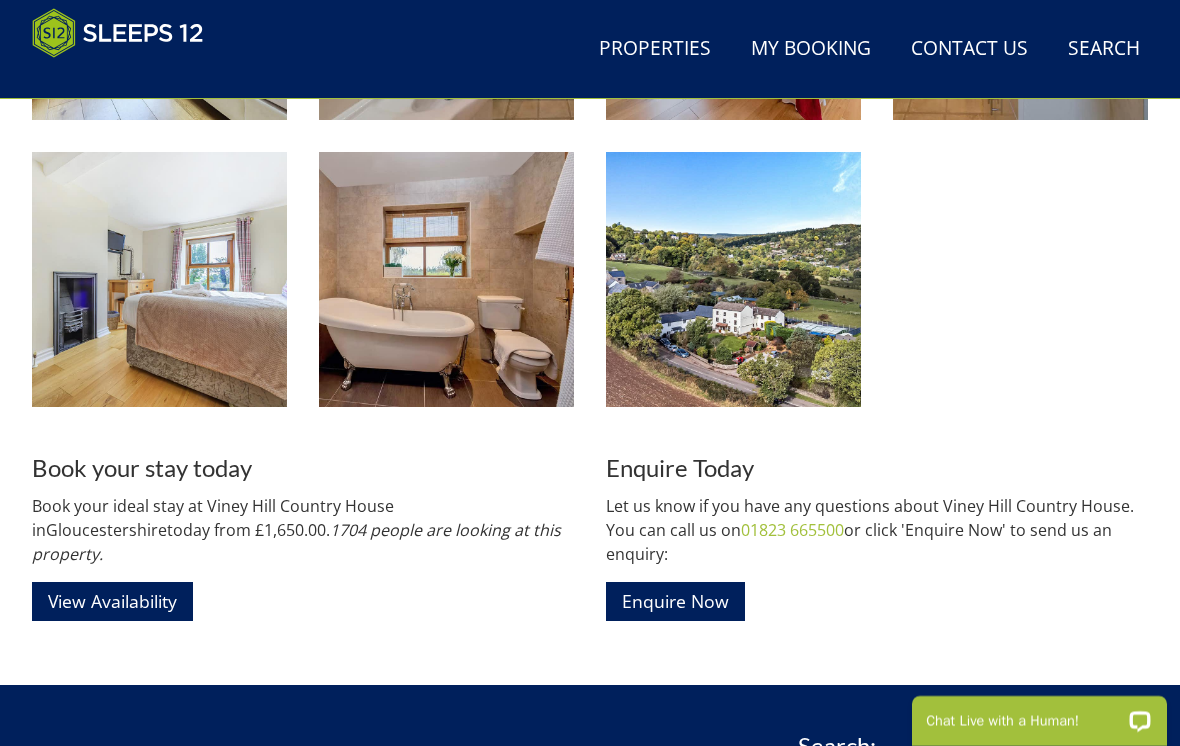click on "View Availability" at bounding box center (112, 601) 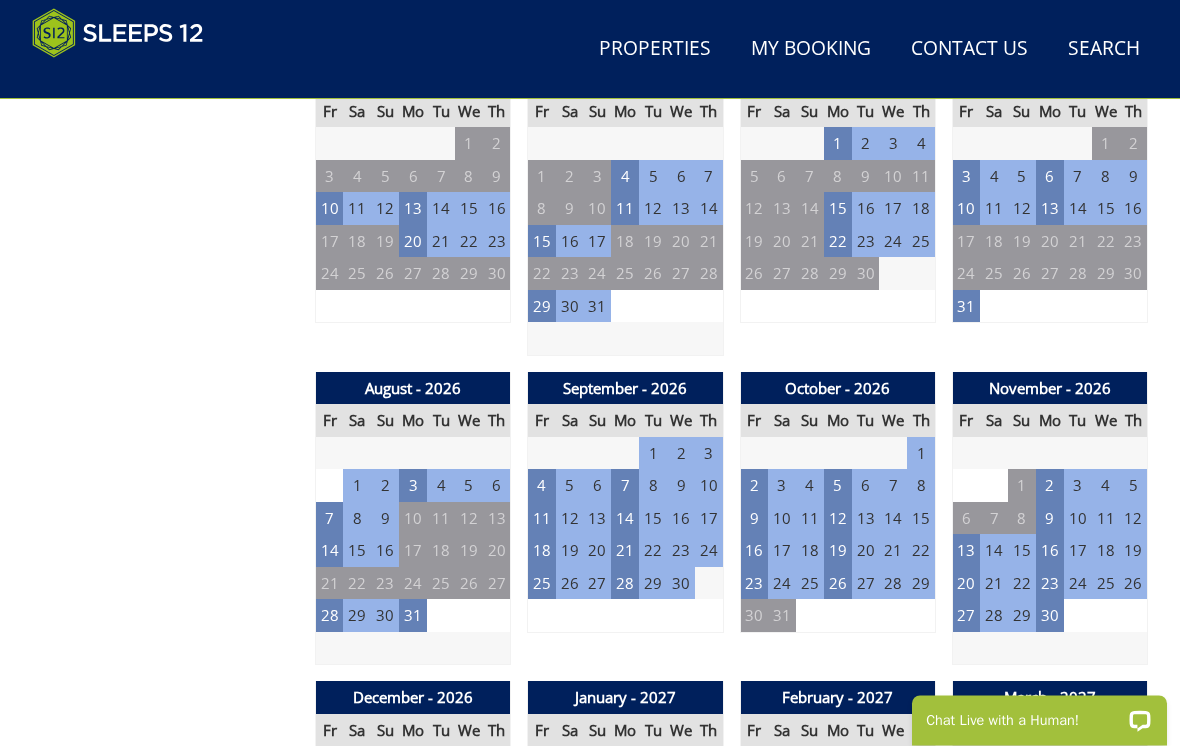 scroll, scrollTop: 1484, scrollLeft: 0, axis: vertical 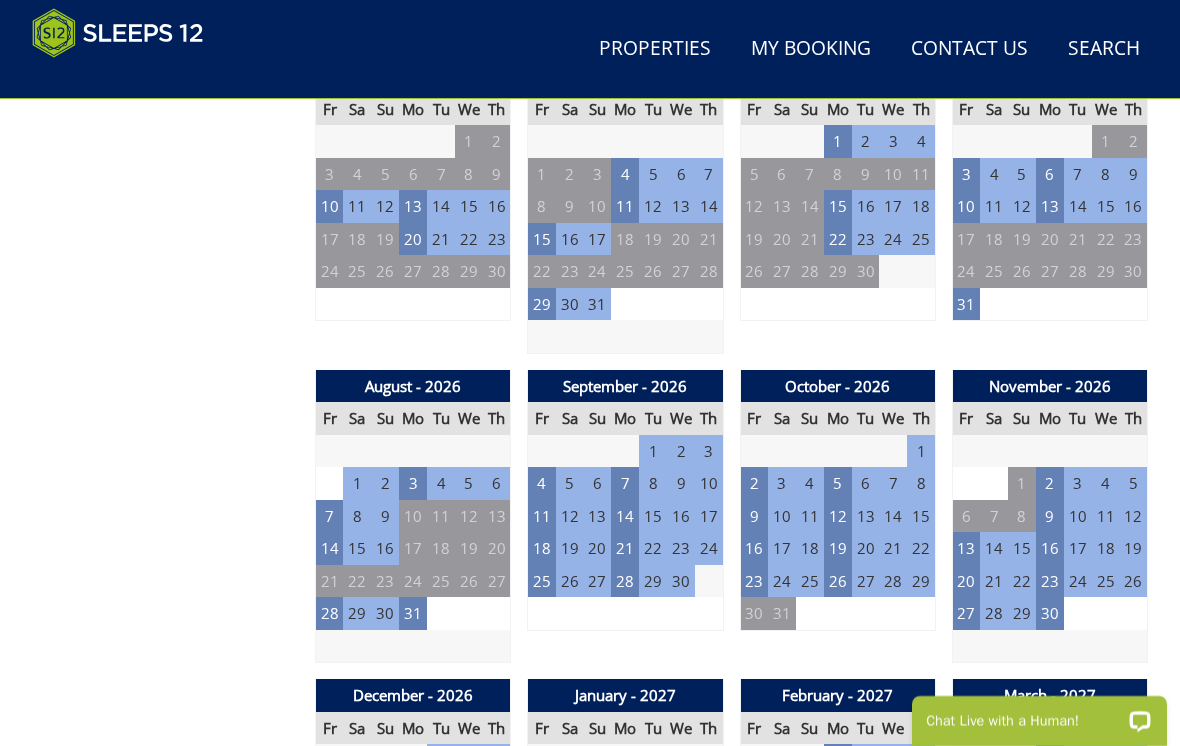 click on "Prices and Availability
You can browse the calendar to find an available start date for your stay by clicking on a start date or by entering your Arrival & Departure dates below.
Search for a Stay
Search
Check-In / Check-Out
16:00 / 10:00
Key
Available Start Date
Available
Booked" at bounding box center [165, 964] 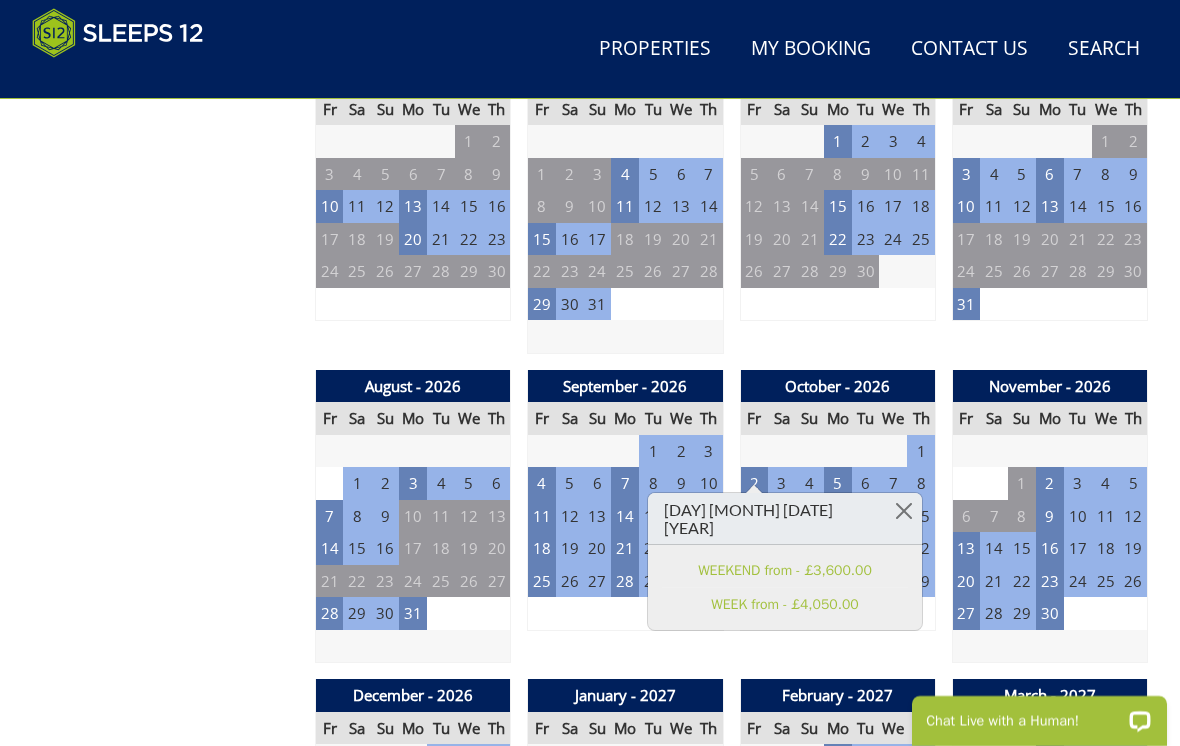 click on "Prices and Availability
You can browse the calendar to find an available start date for your stay by clicking on a start date or by entering your Arrival & Departure dates below.
Search for a Stay
Search
Check-In / Check-Out
16:00 / 10:00
Key
Available Start Date
Available
Booked" at bounding box center (165, 964) 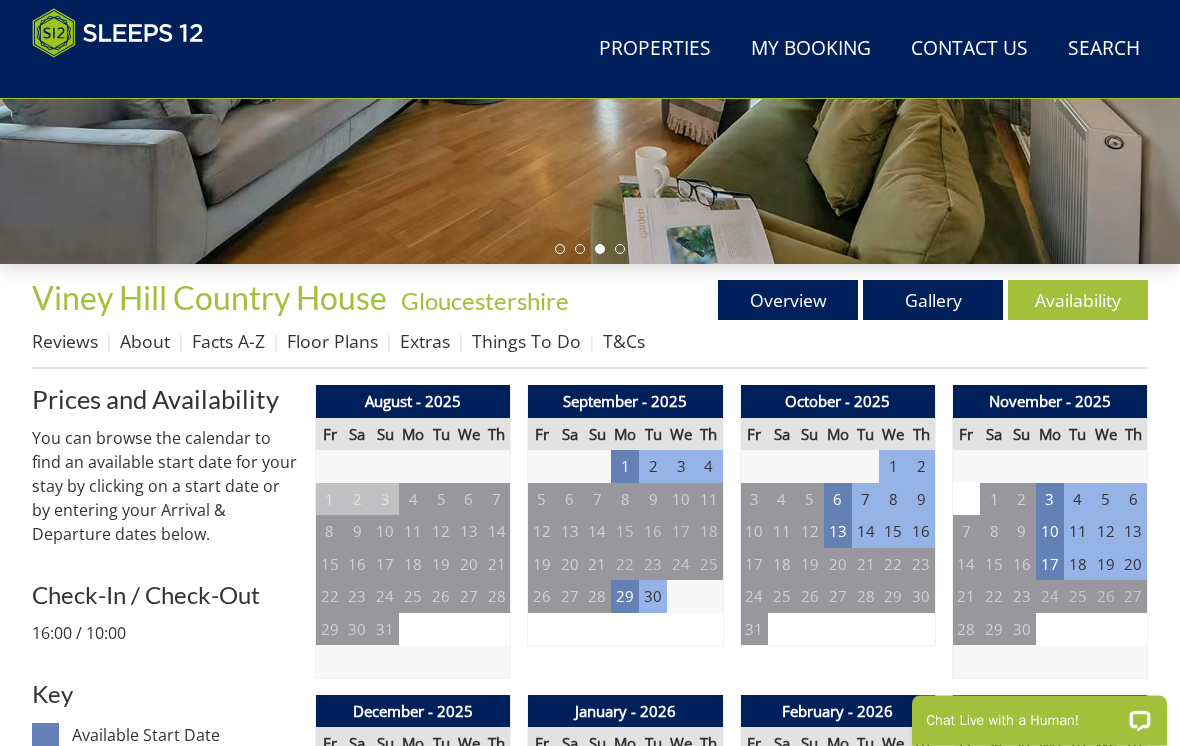 scroll, scrollTop: 540, scrollLeft: 0, axis: vertical 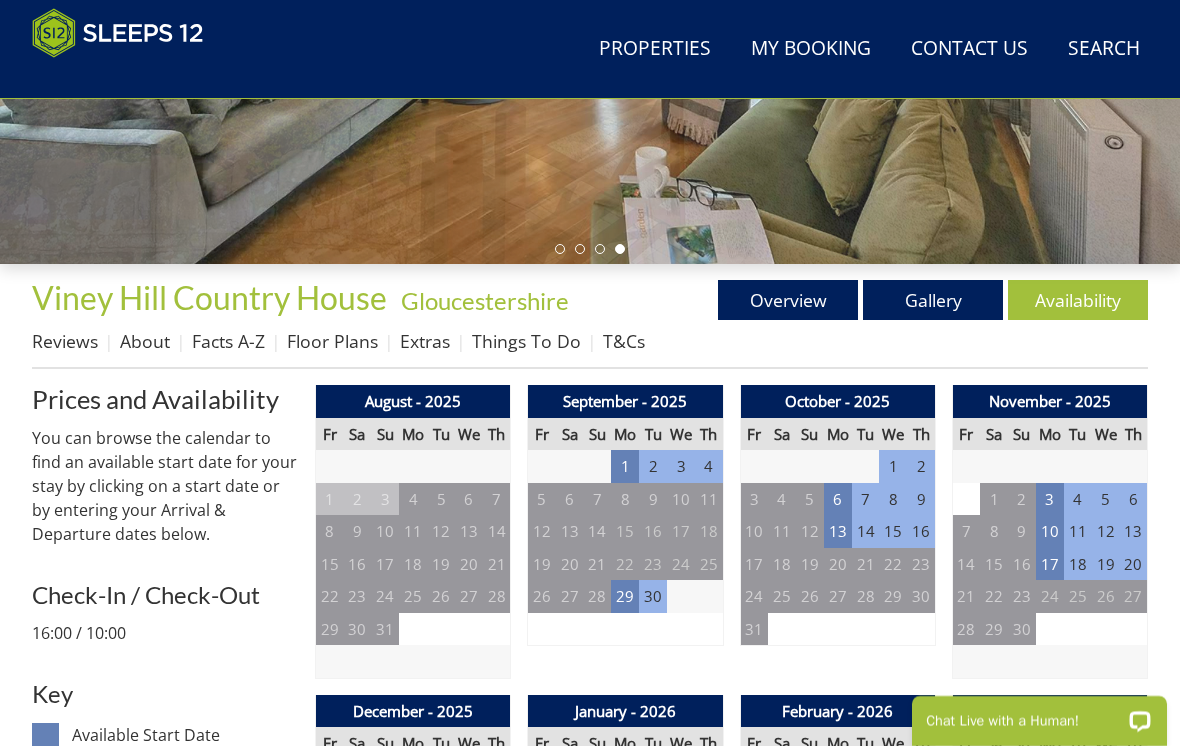 click on "Gloucestershire" at bounding box center (485, 300) 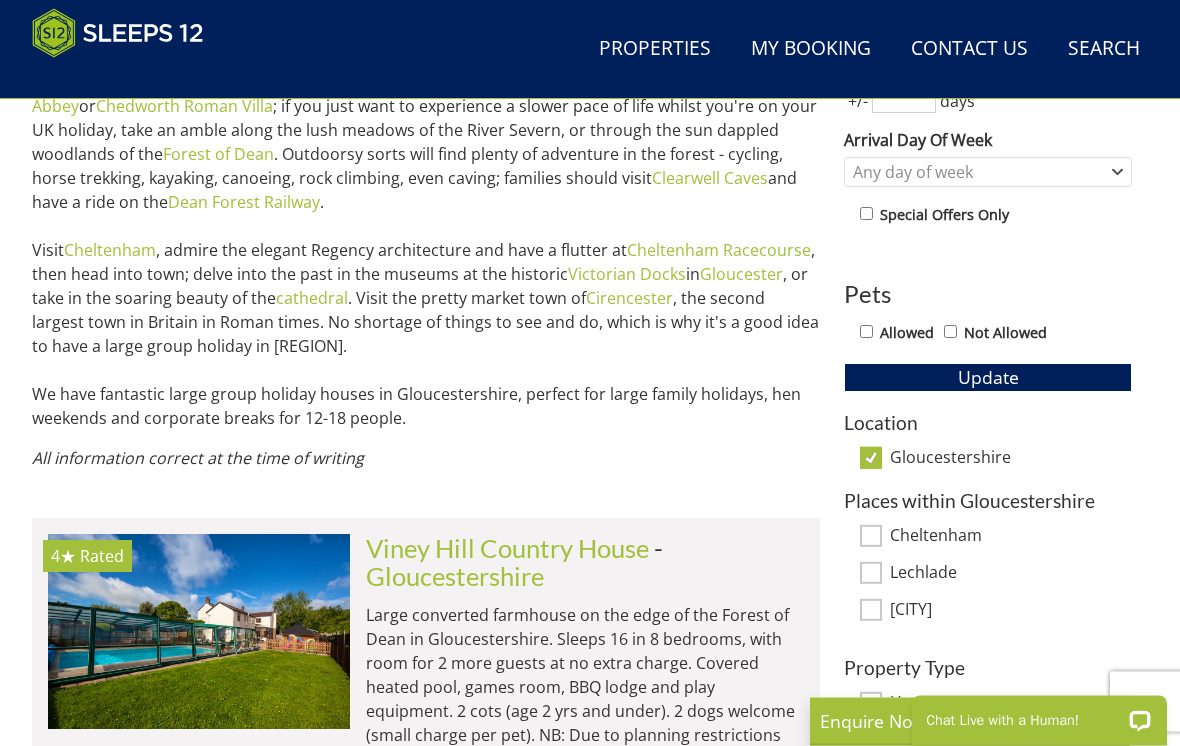 scroll, scrollTop: 961, scrollLeft: 0, axis: vertical 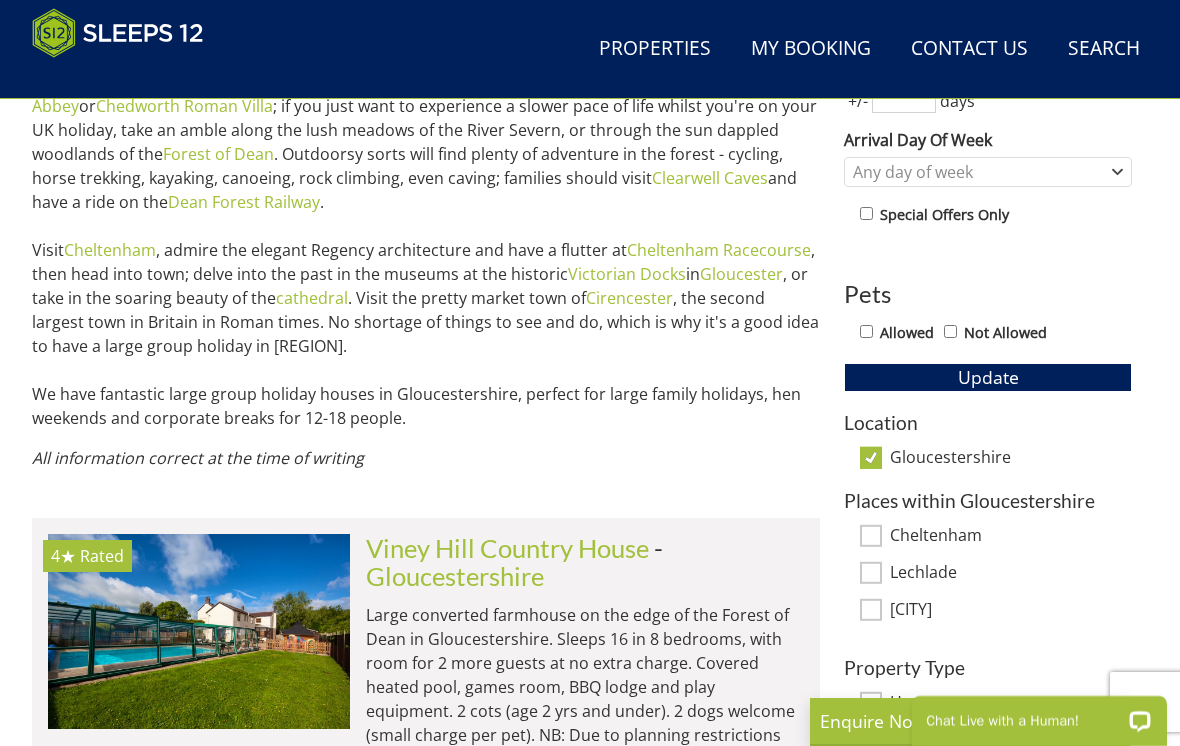 click at bounding box center [199, 631] 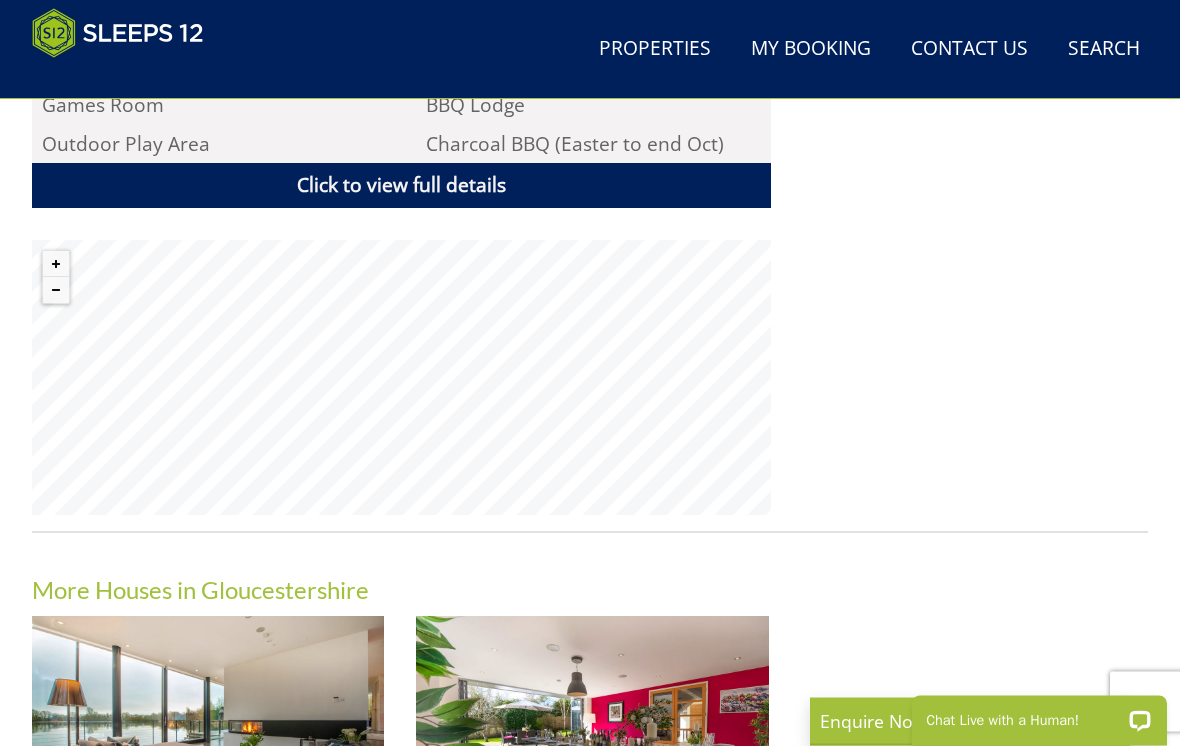 scroll, scrollTop: 1326, scrollLeft: 0, axis: vertical 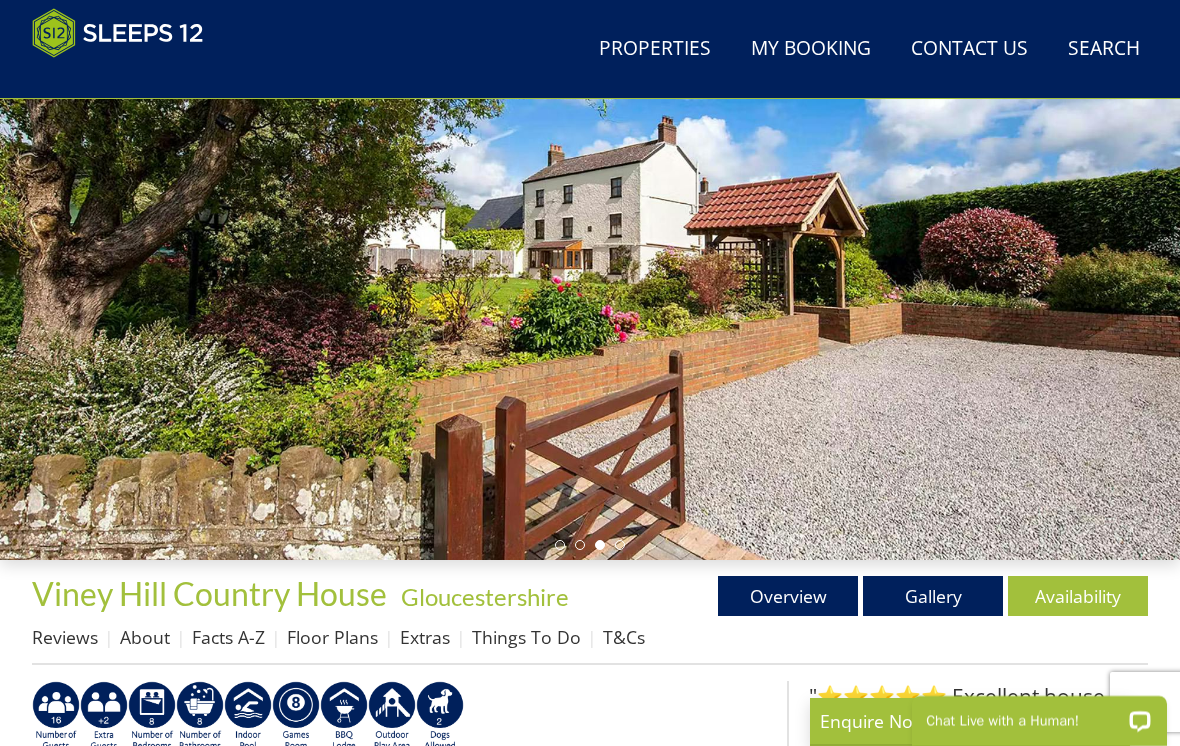 click on "Overview" at bounding box center [788, 596] 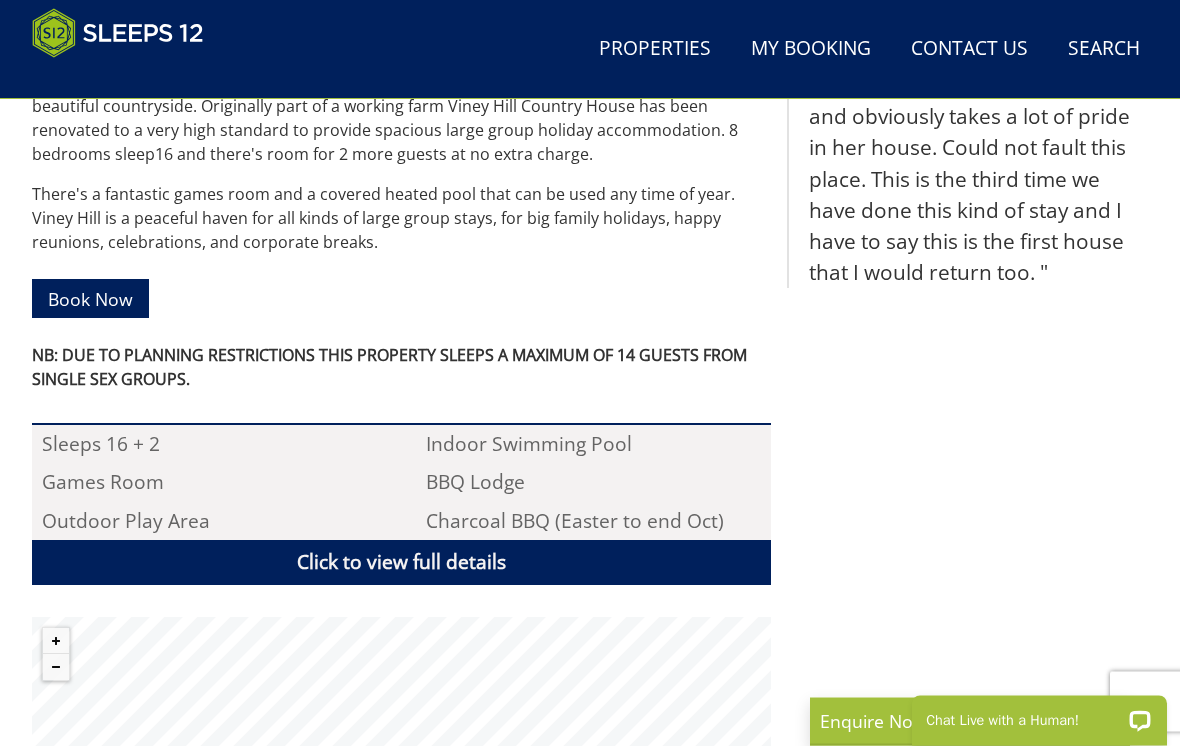 scroll, scrollTop: 949, scrollLeft: 0, axis: vertical 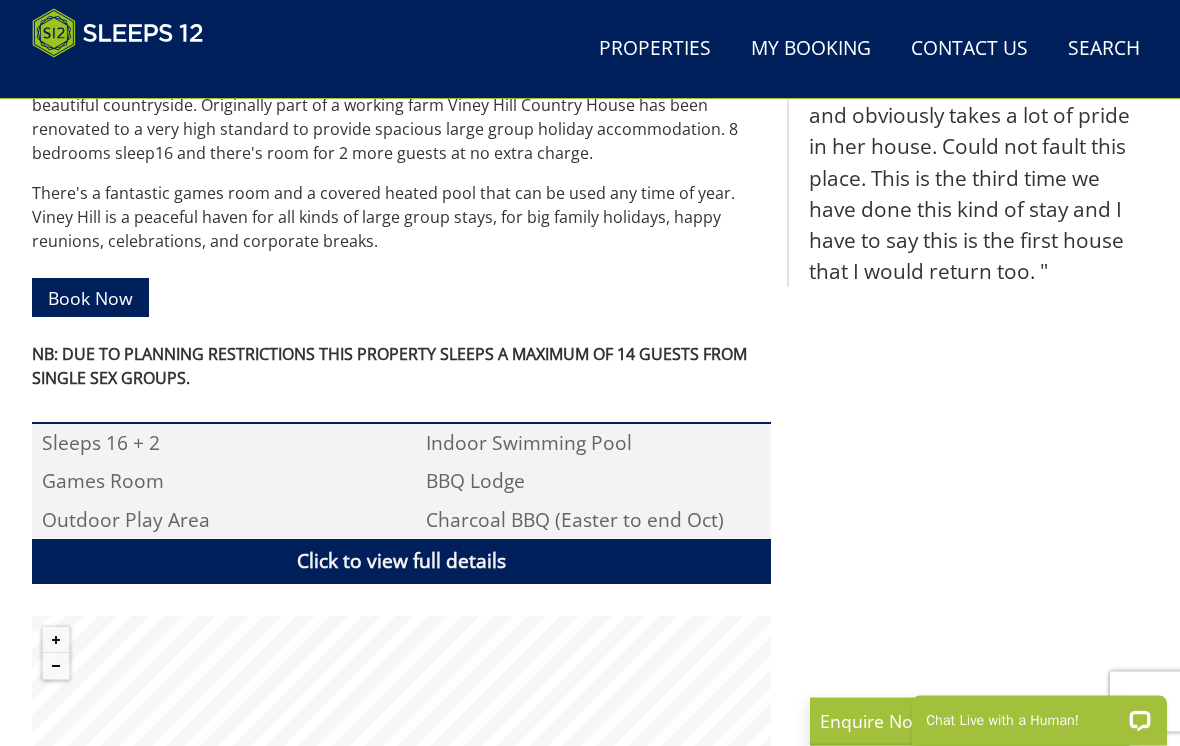click on "Click to view full details" at bounding box center [401, 562] 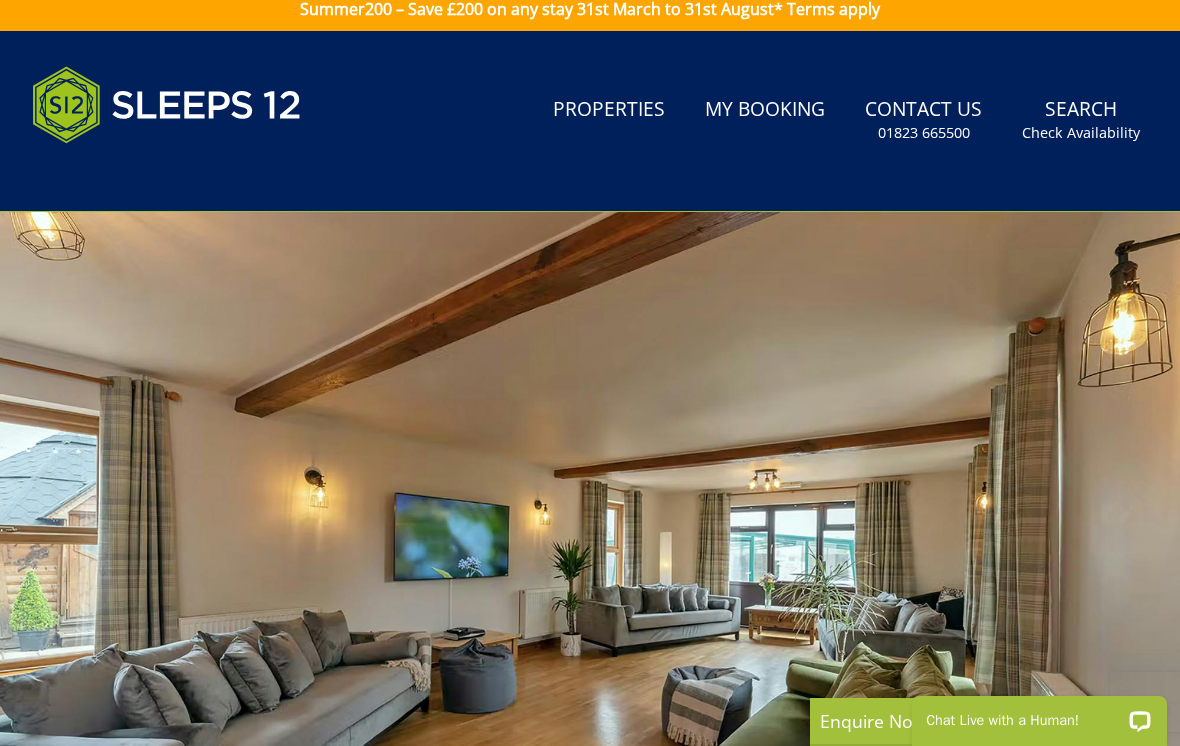 scroll, scrollTop: 15, scrollLeft: 0, axis: vertical 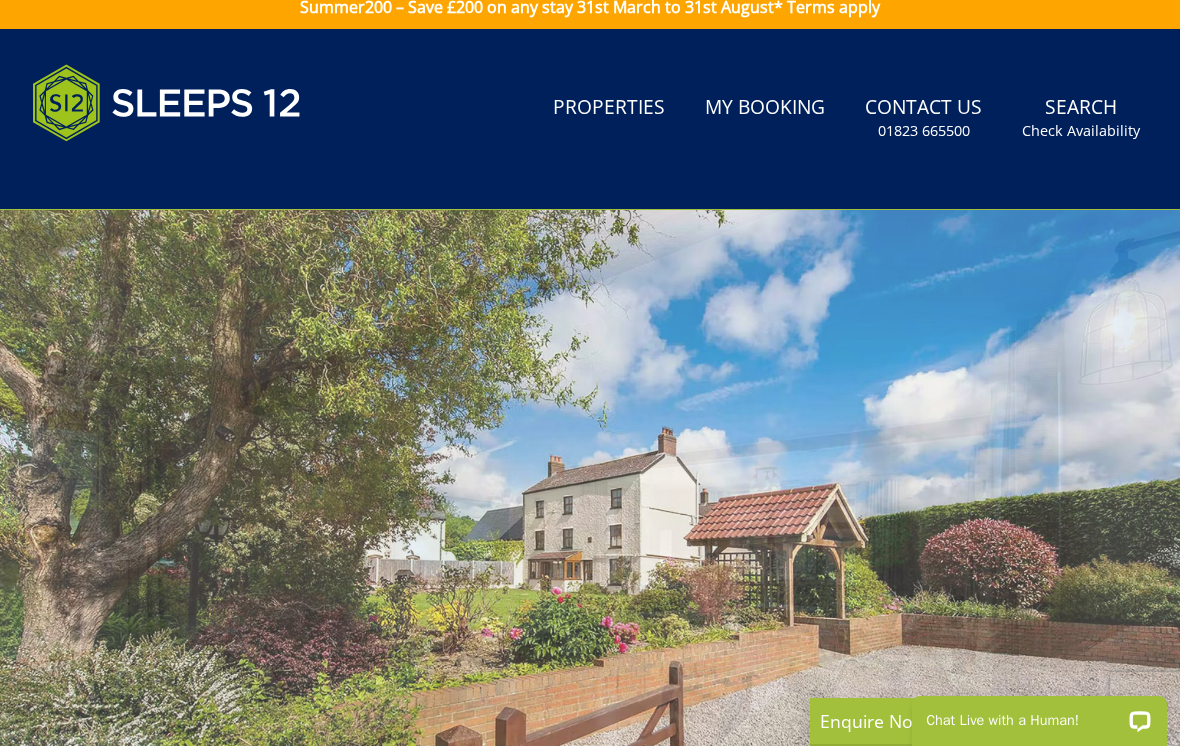 click on "Search  Check Availability" at bounding box center (1081, 118) 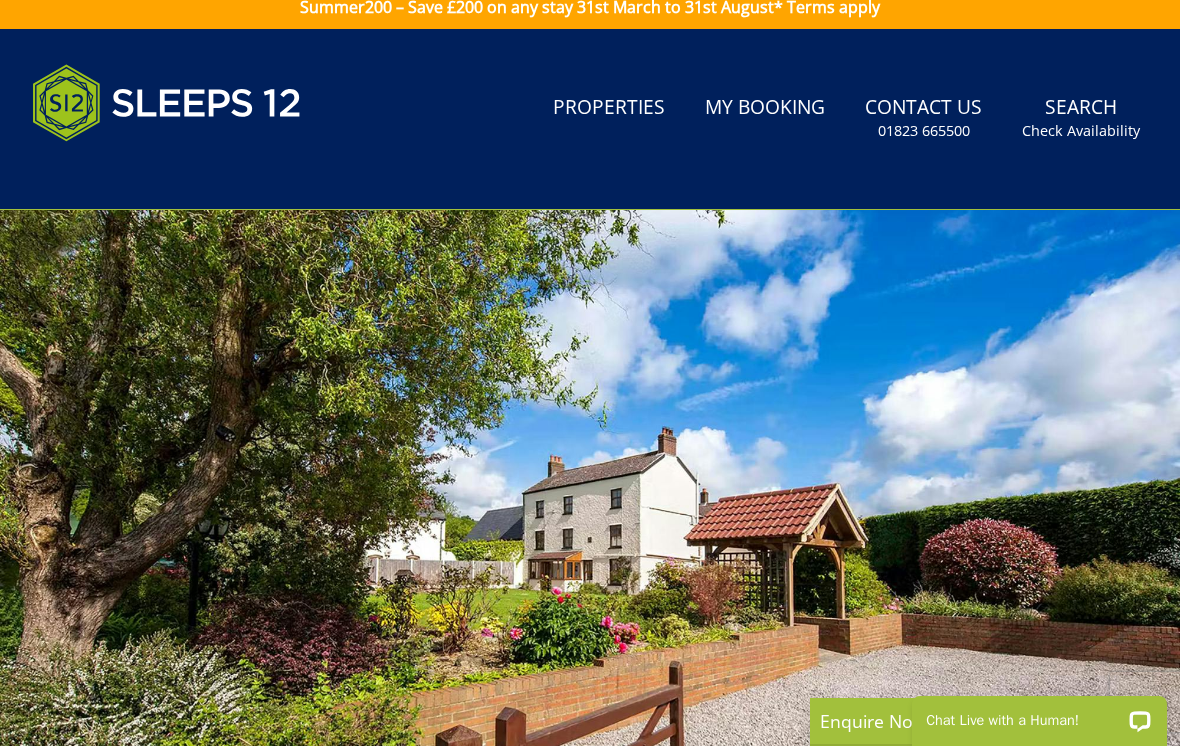 click on "Check Availability" at bounding box center [1081, 131] 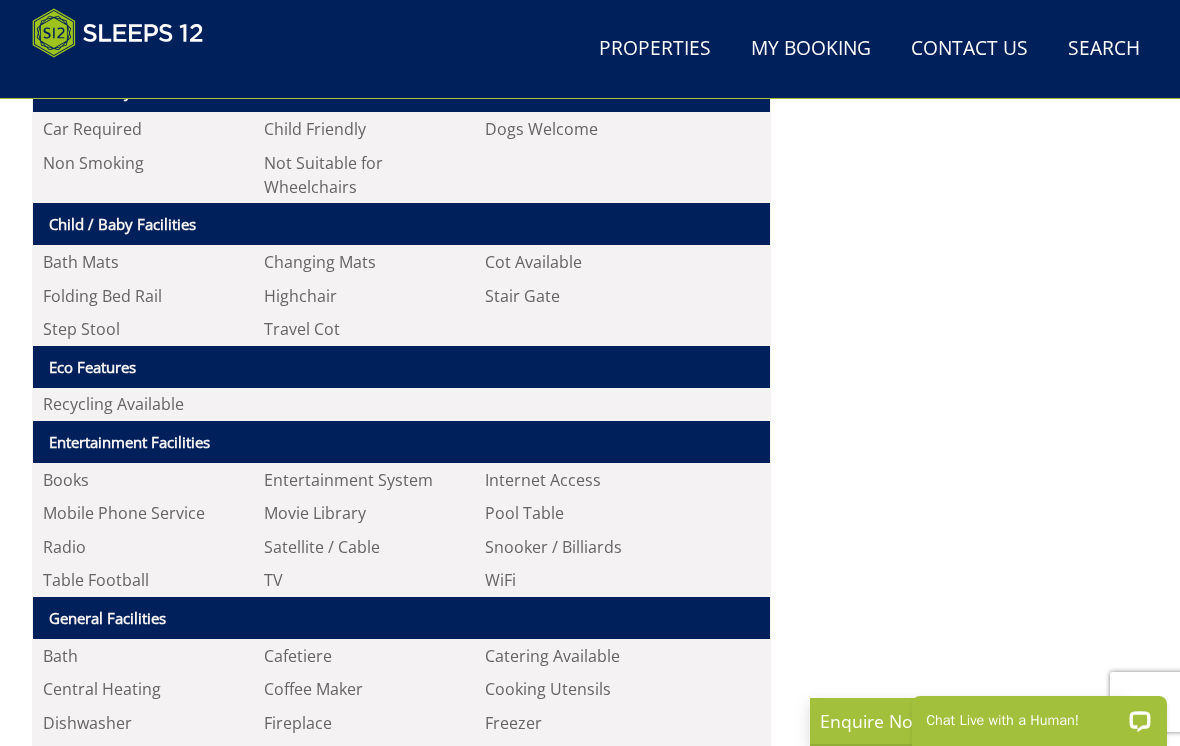 scroll, scrollTop: 1569, scrollLeft: 0, axis: vertical 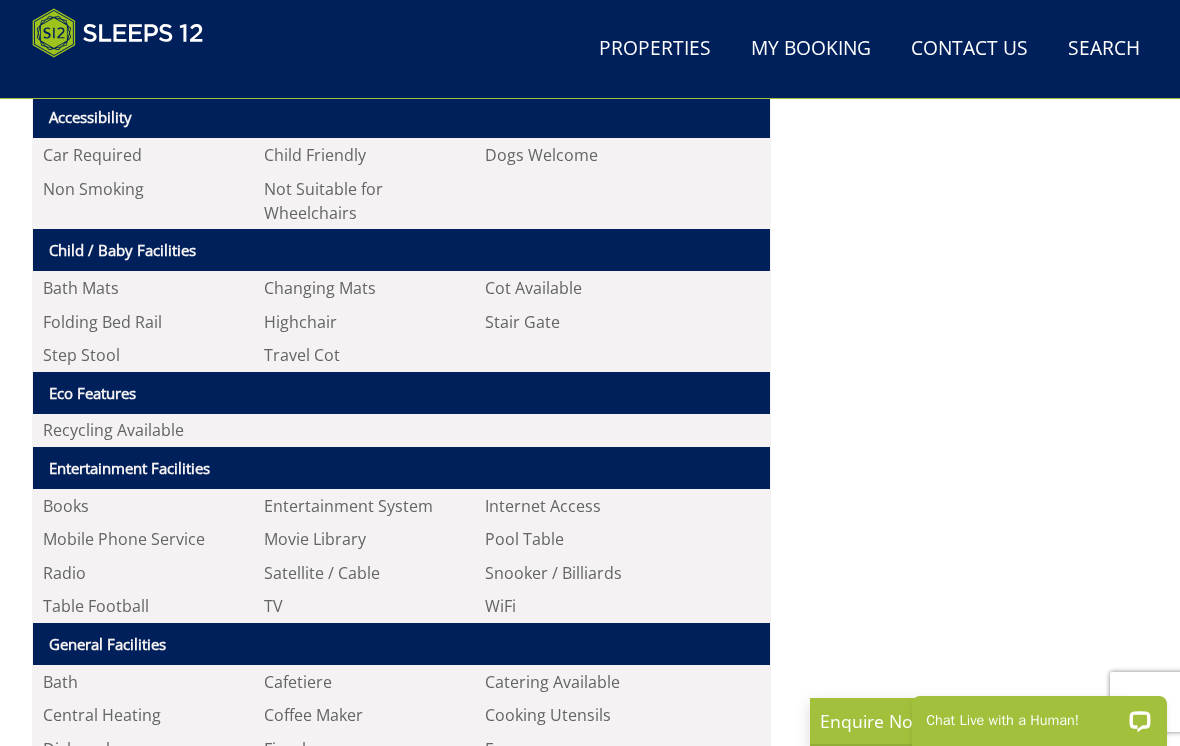 click on "Viney Hill Country House
-  [REGION]
Overview
Gallery
Availability
Reviews
About
Facts A-Z
Floor Plans
Extras
Things To Do
T&Cs
This big old house is right on the edge of the Forest of Dean
Book Now
NB: DUE TO PLANNING RESTRICTIONS THIS PROPERTY SLEEPS A MAXIMUM OF 14 GUESTS FROM SINGLE SEX GROUPS.
Sleeps 16 + 2
Indoor Swimming Pool
TV" at bounding box center (590, 809) 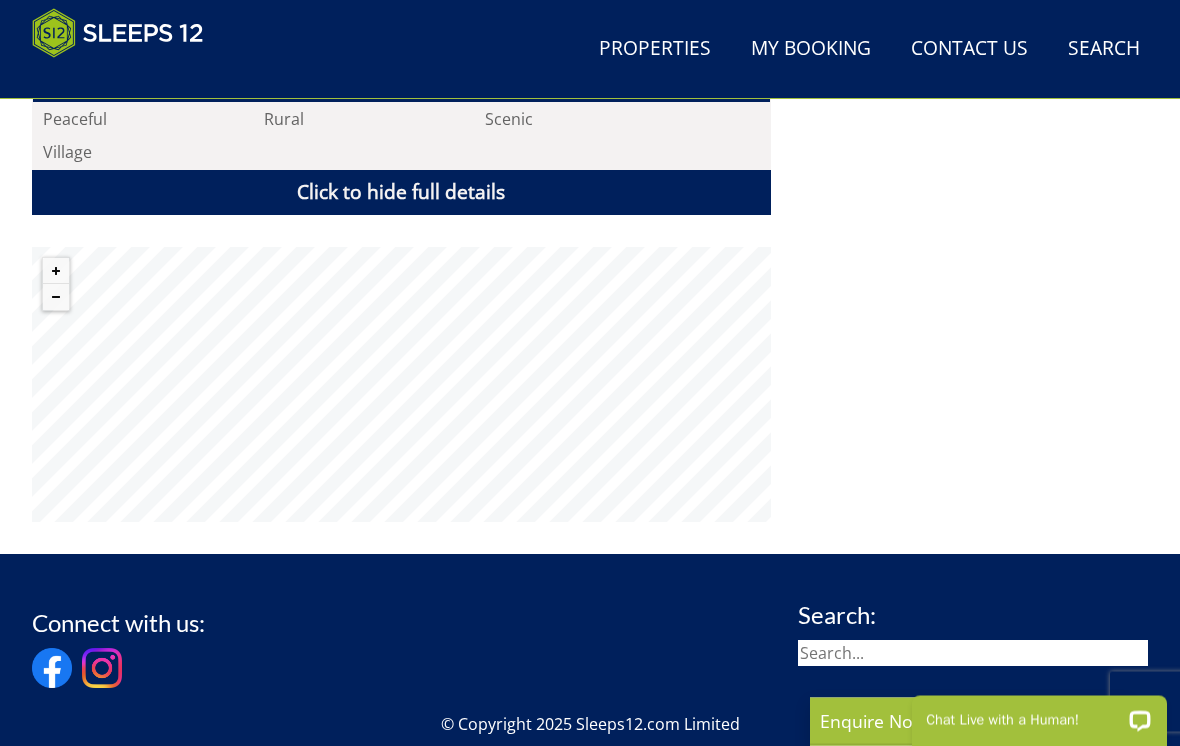 scroll, scrollTop: 3430, scrollLeft: 0, axis: vertical 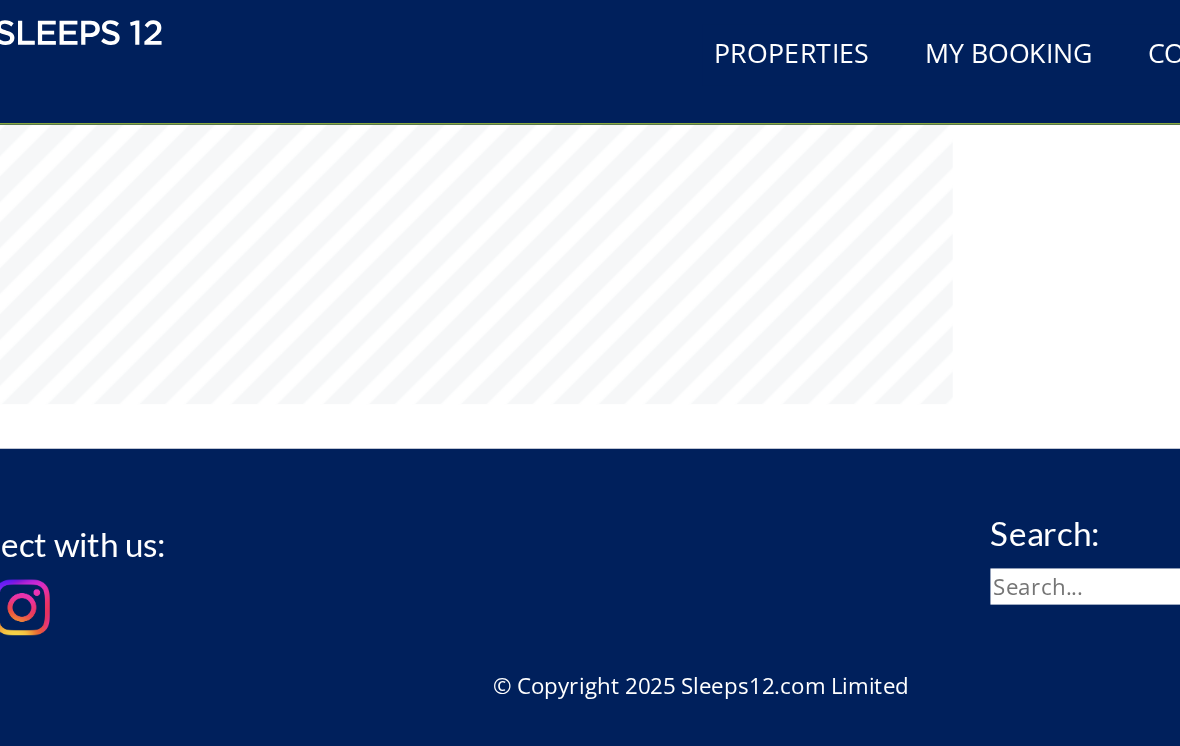 click on "Properties" at bounding box center (655, 49) 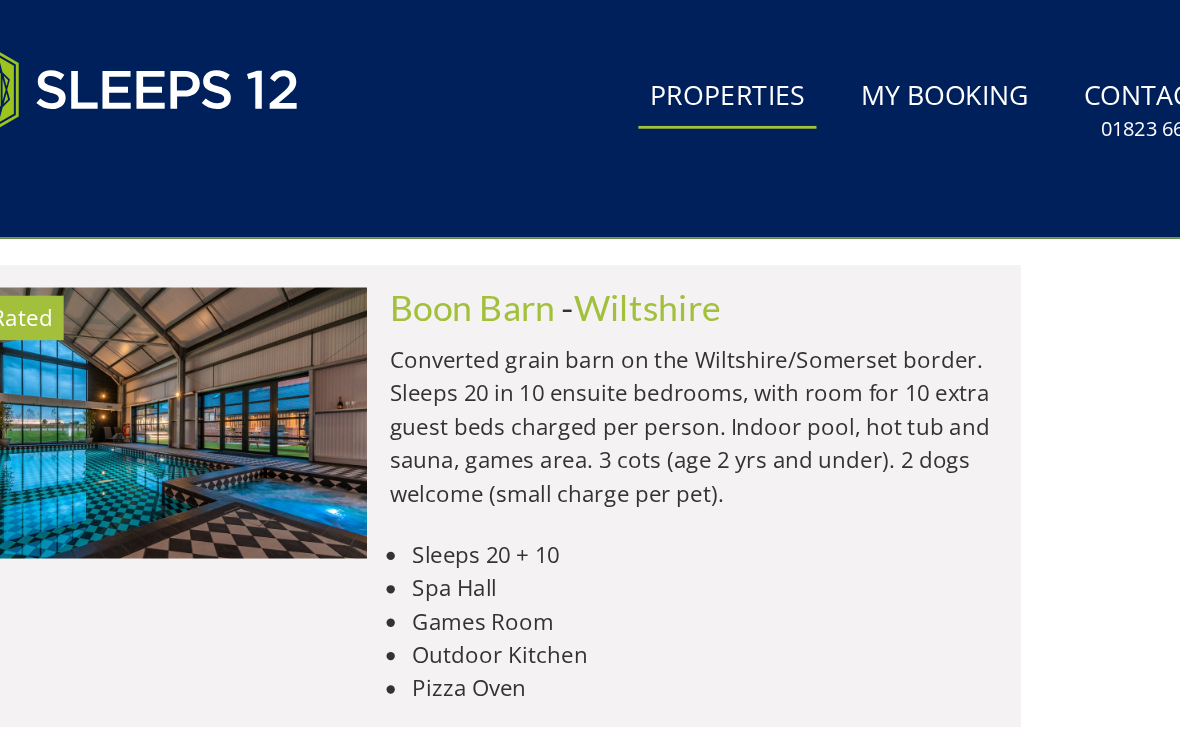 scroll, scrollTop: 0, scrollLeft: 0, axis: both 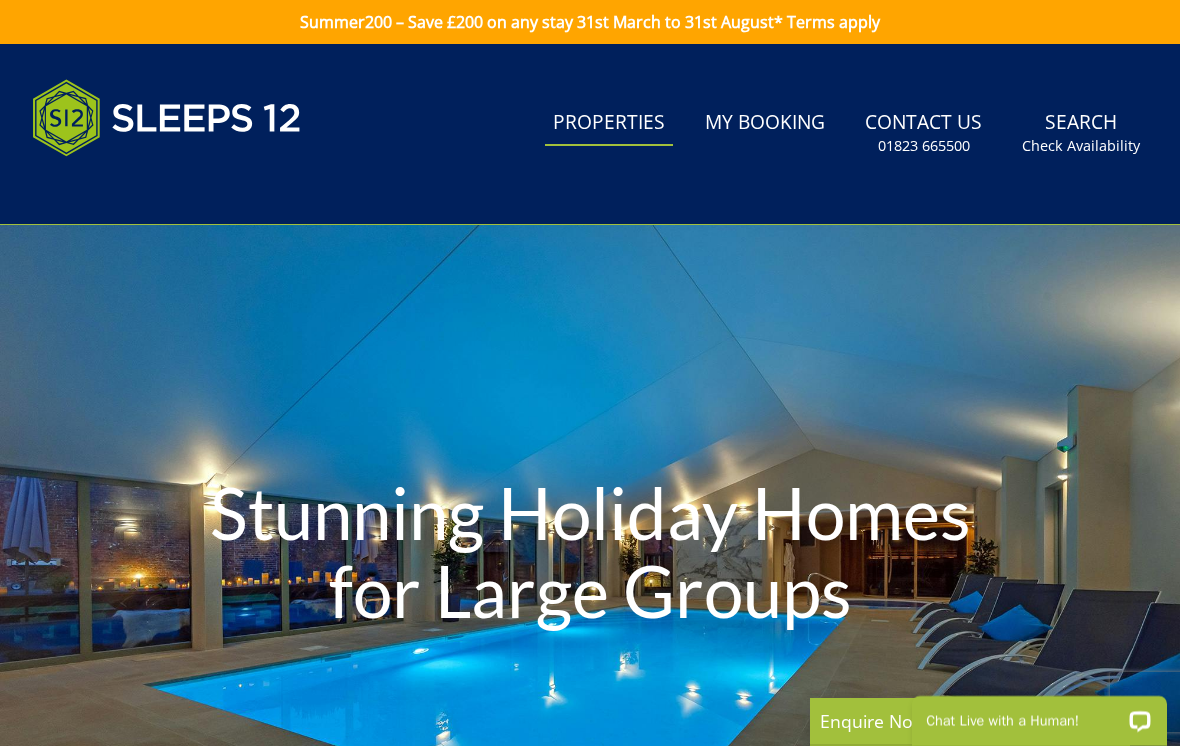 click on "Properties" at bounding box center [609, 123] 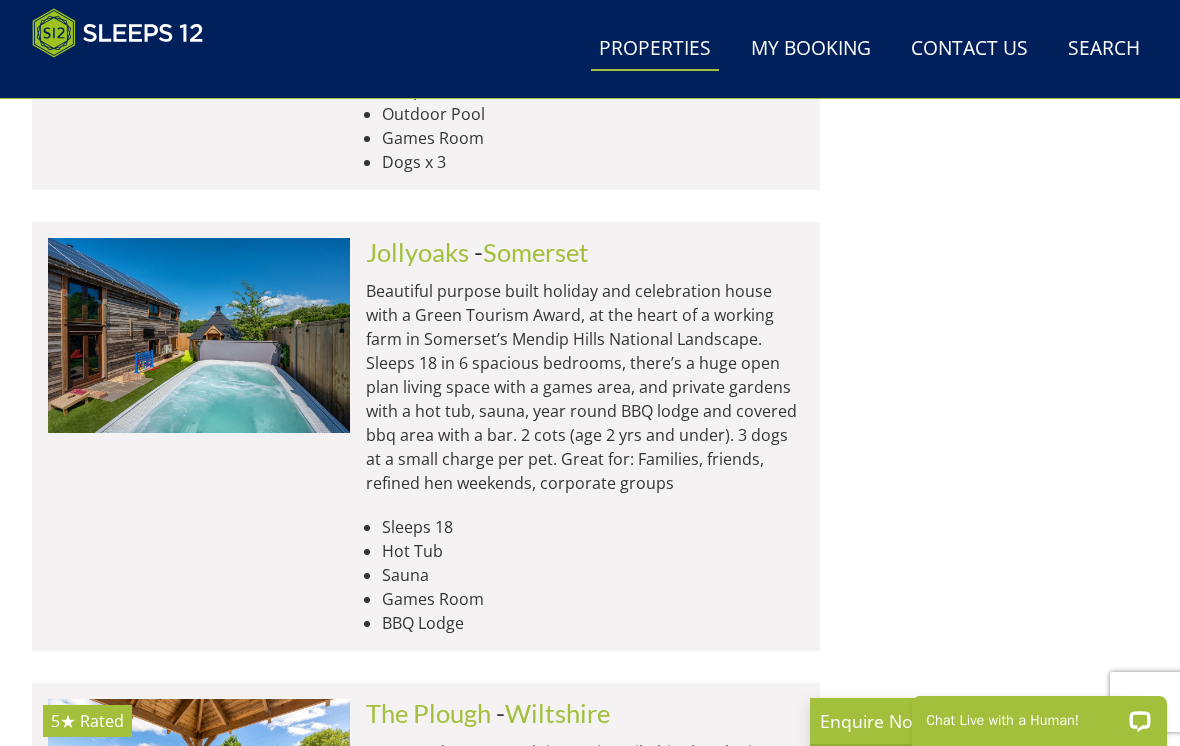 scroll, scrollTop: 1943, scrollLeft: 0, axis: vertical 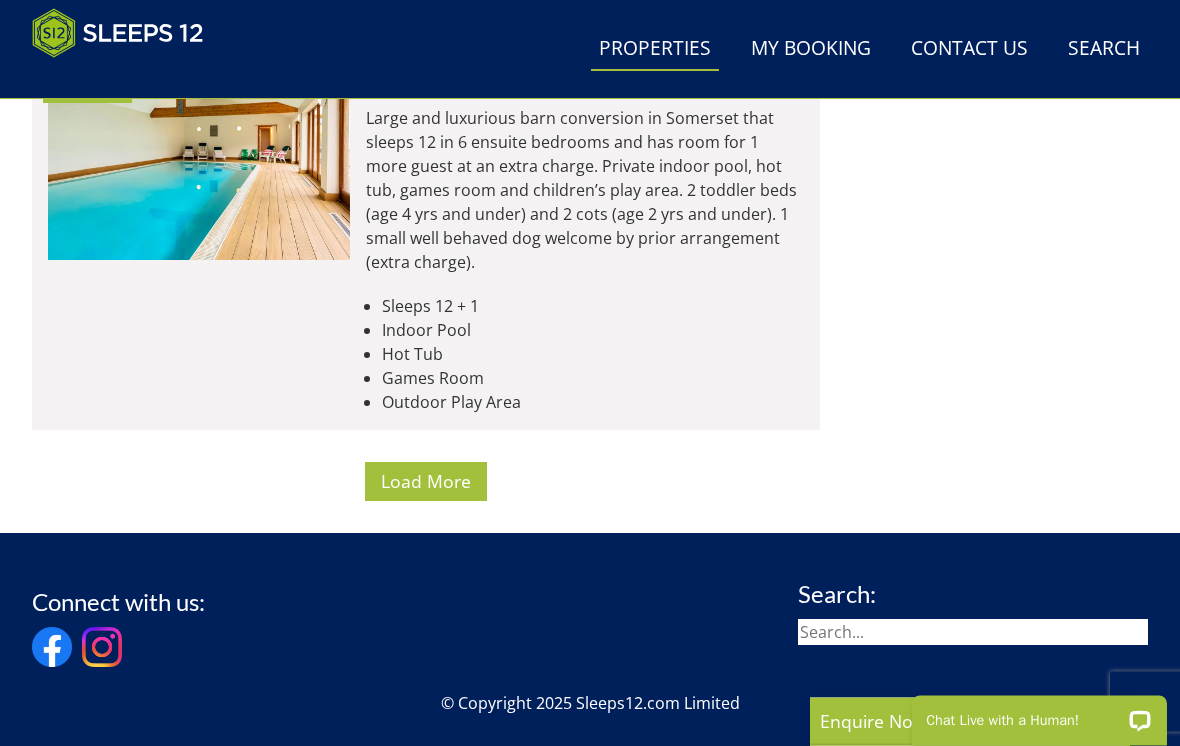 click on "Load More" at bounding box center [426, 482] 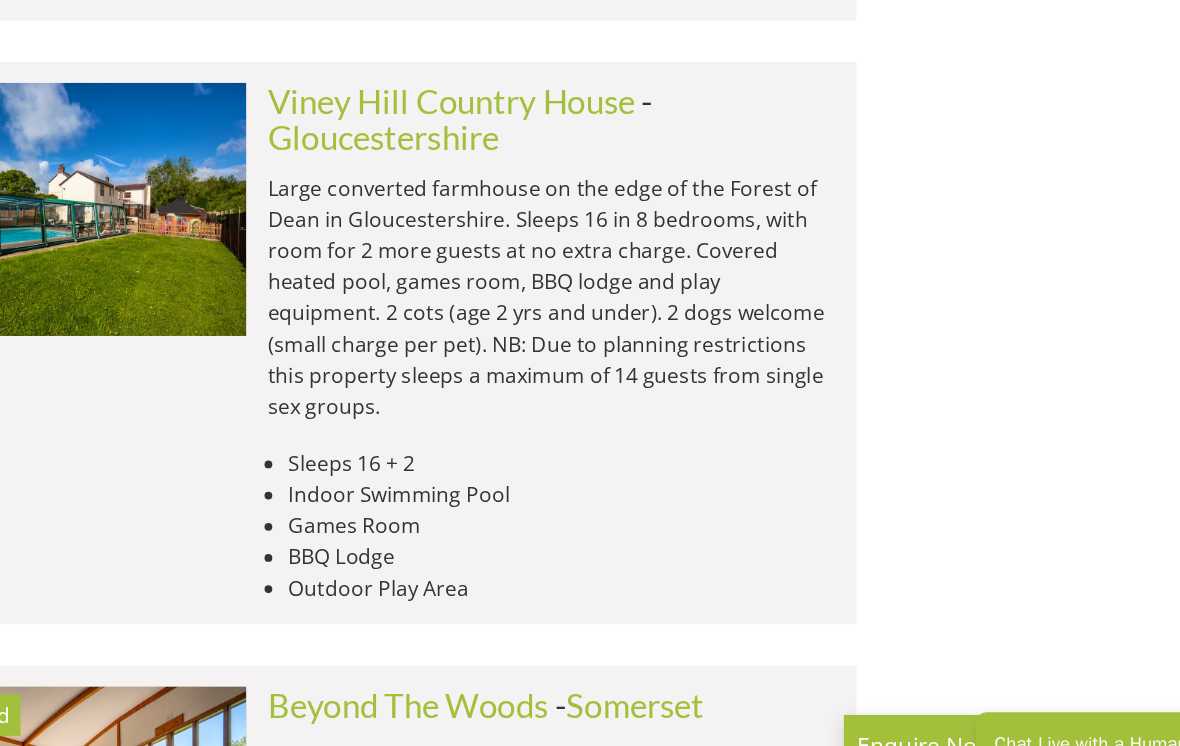 scroll, scrollTop: 9162, scrollLeft: 0, axis: vertical 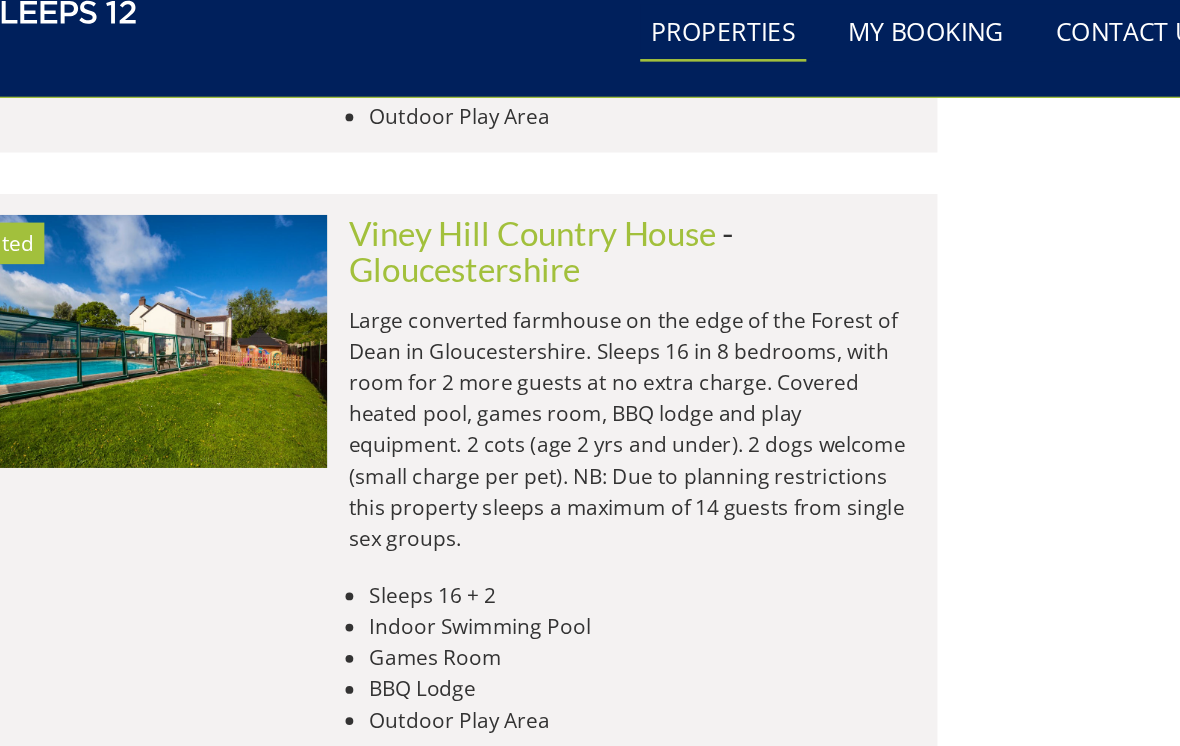click at bounding box center [199, 286] 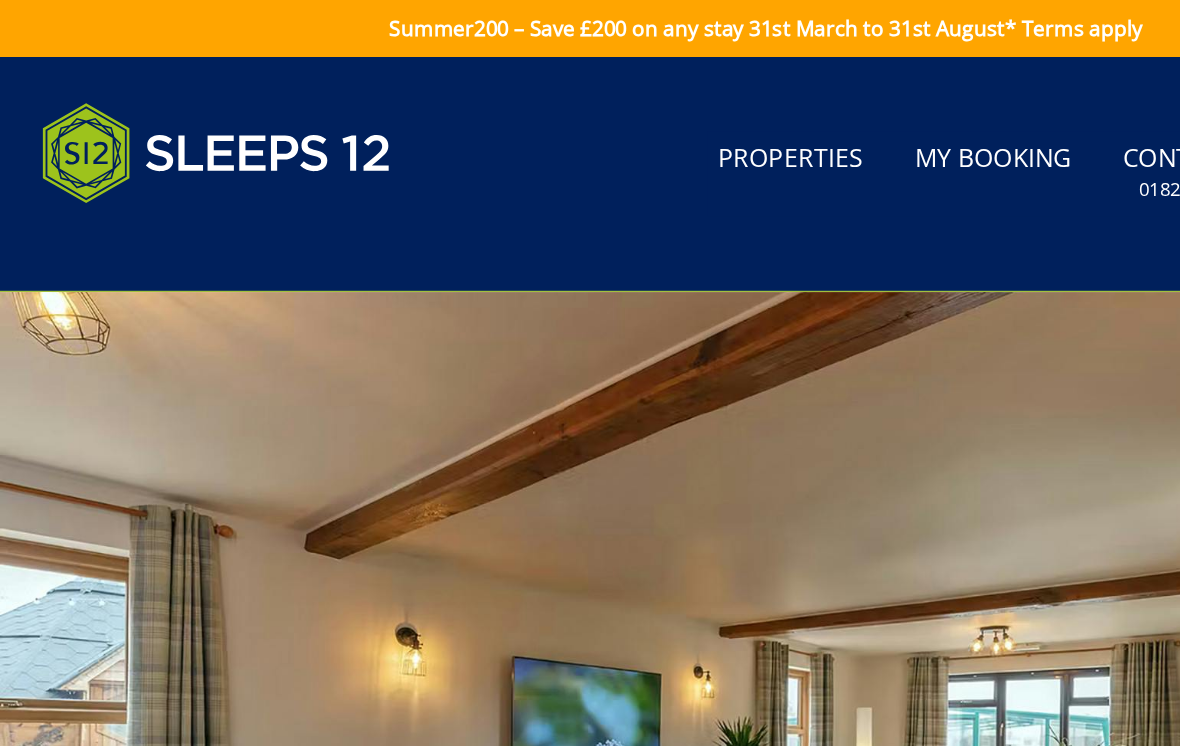 scroll, scrollTop: 0, scrollLeft: 0, axis: both 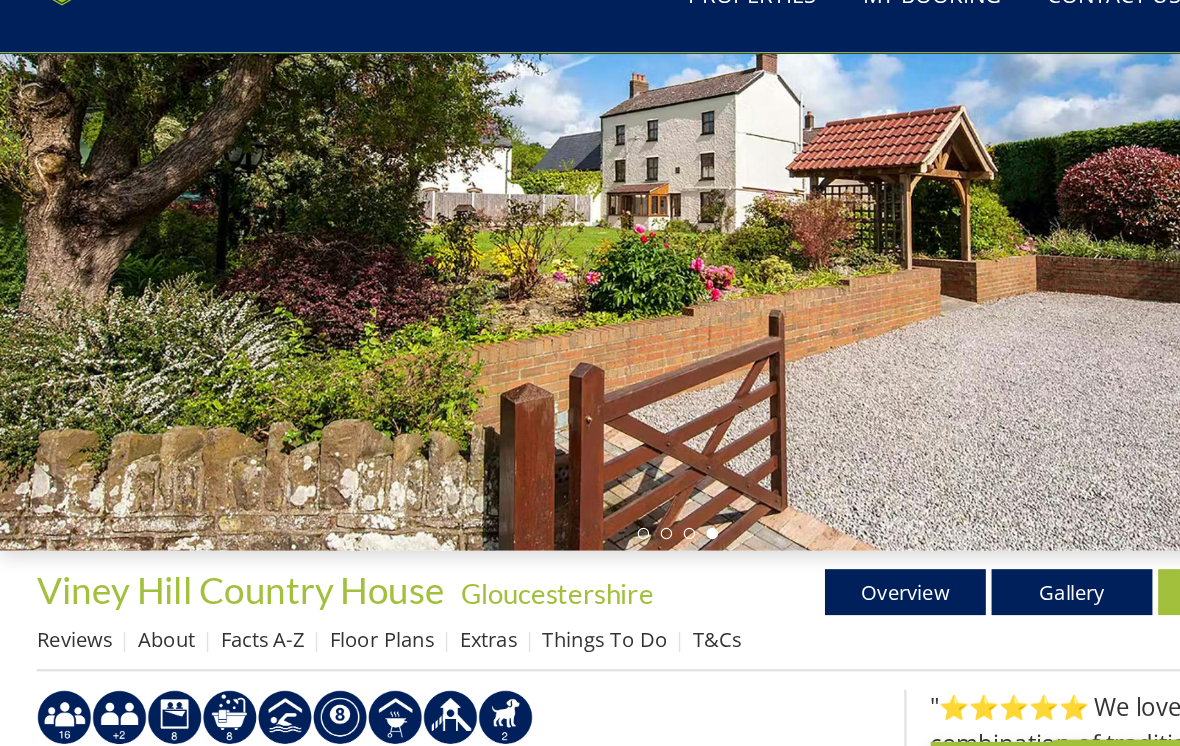 click on "Overview" at bounding box center [788, 568] 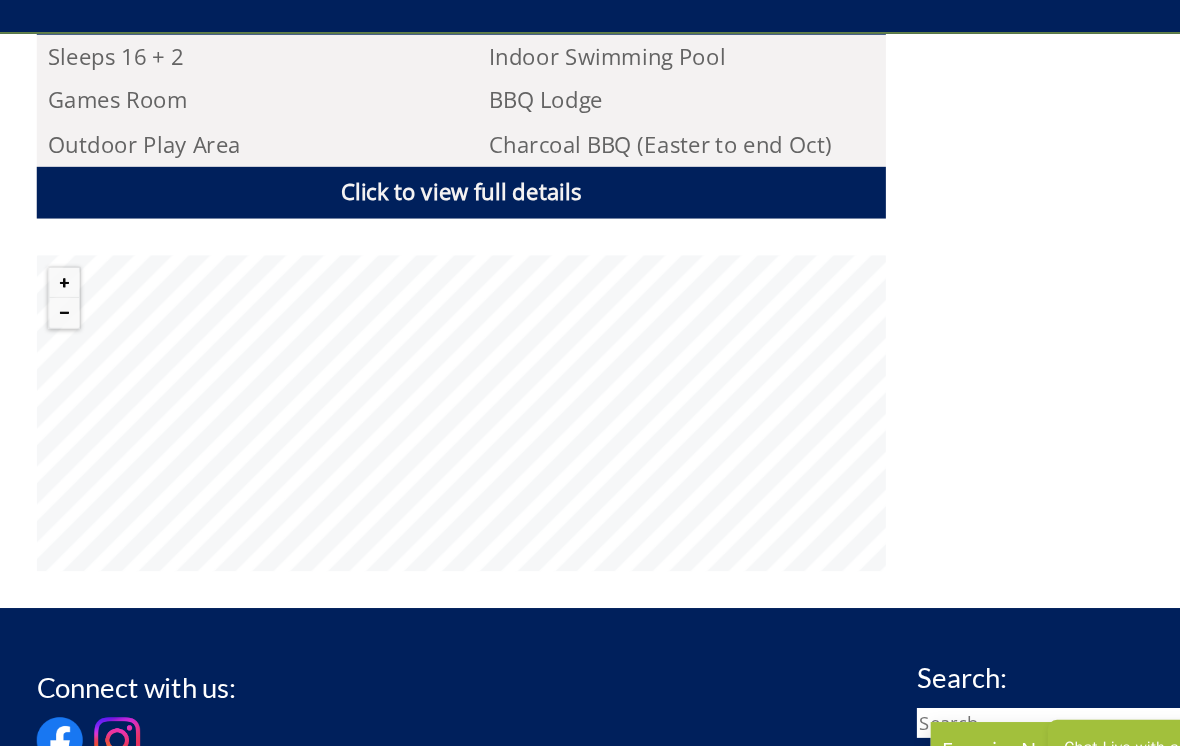 scroll, scrollTop: 1275, scrollLeft: 0, axis: vertical 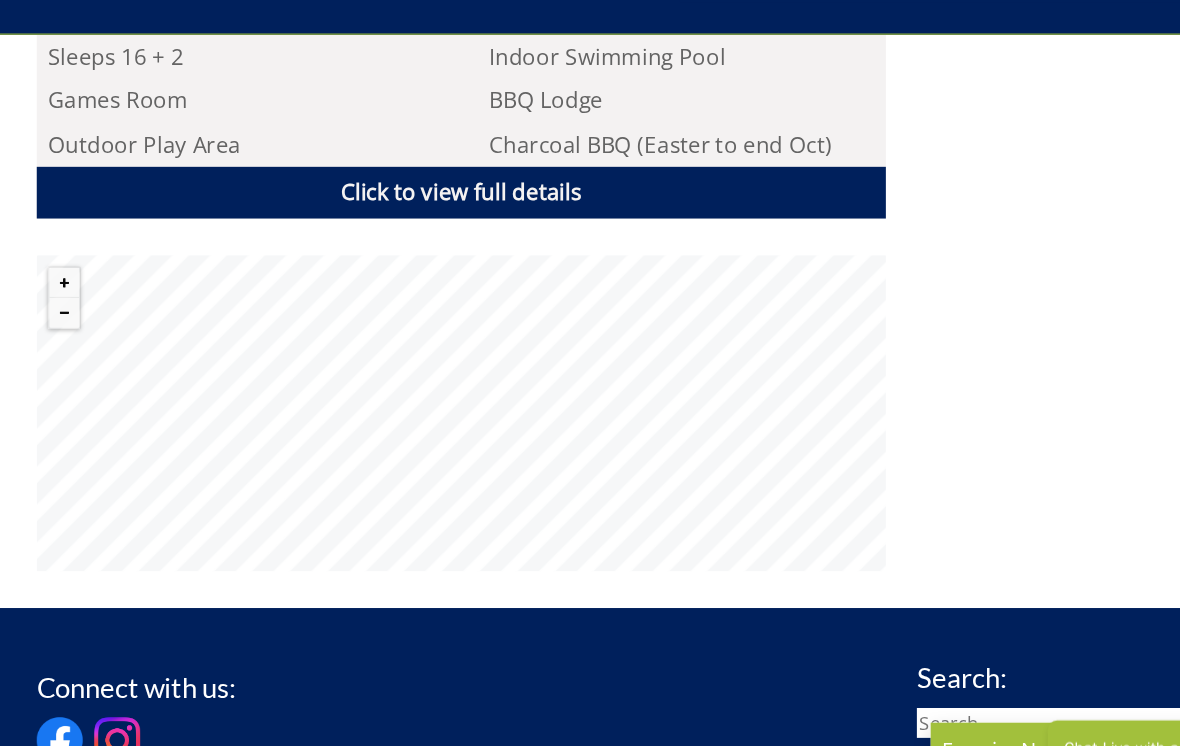 click on ""⭐⭐⭐⭐⭐ Very easy booking and payment. A fantastic holiday home for a large family get together. The owner was lovely and obviously takes a lot of pride in her house. Could not fault this place. This is the third time we have done this kind of stay and I have to say this is the first house that I would return too. "" at bounding box center (967, 108) 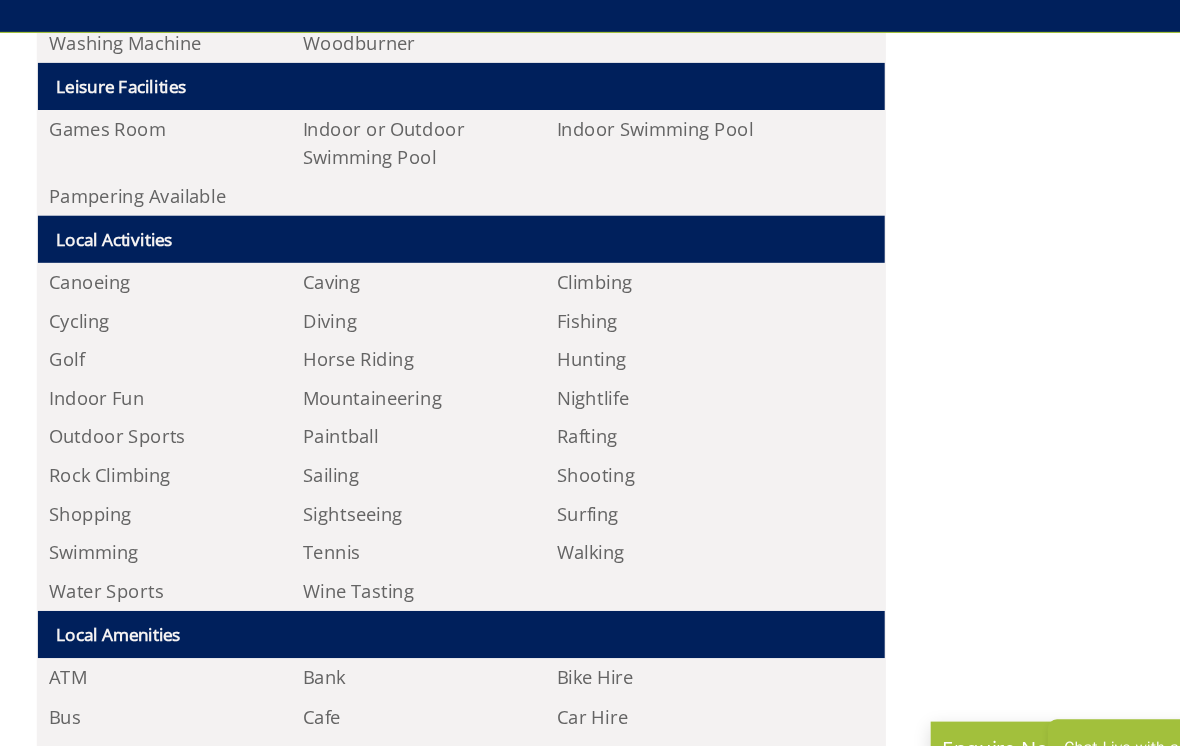 scroll, scrollTop: 2379, scrollLeft: 0, axis: vertical 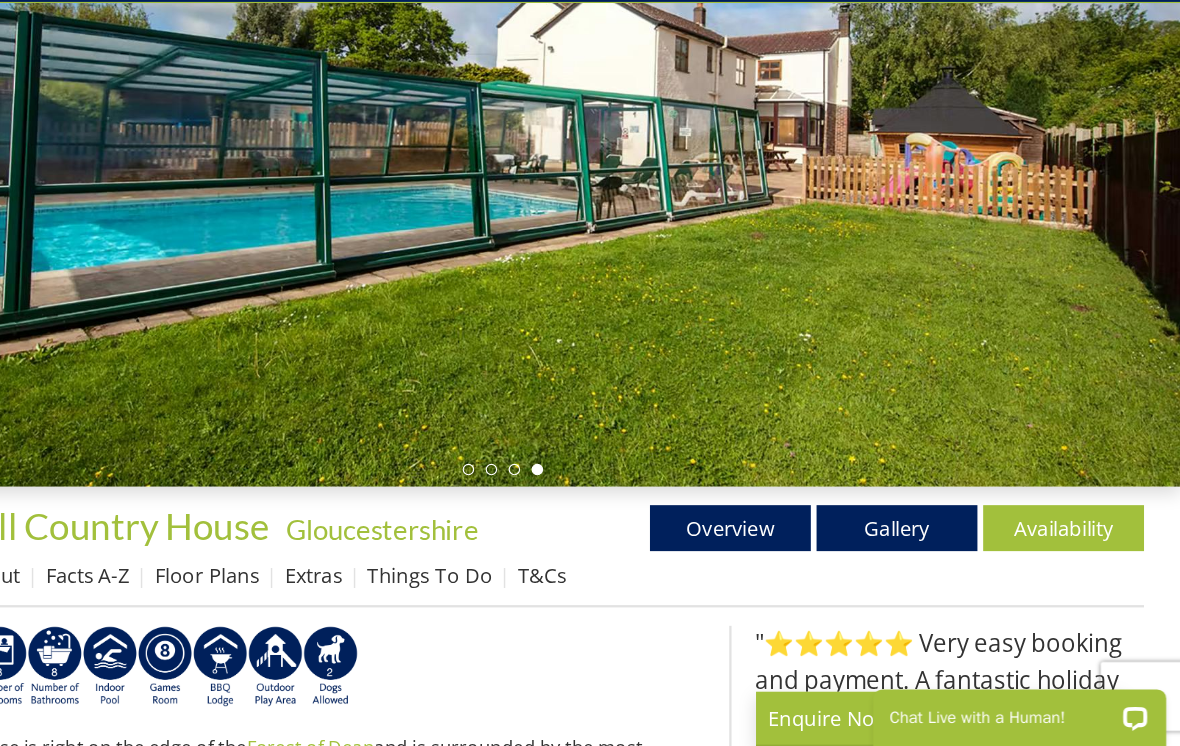 click on "Availability" at bounding box center [1078, 556] 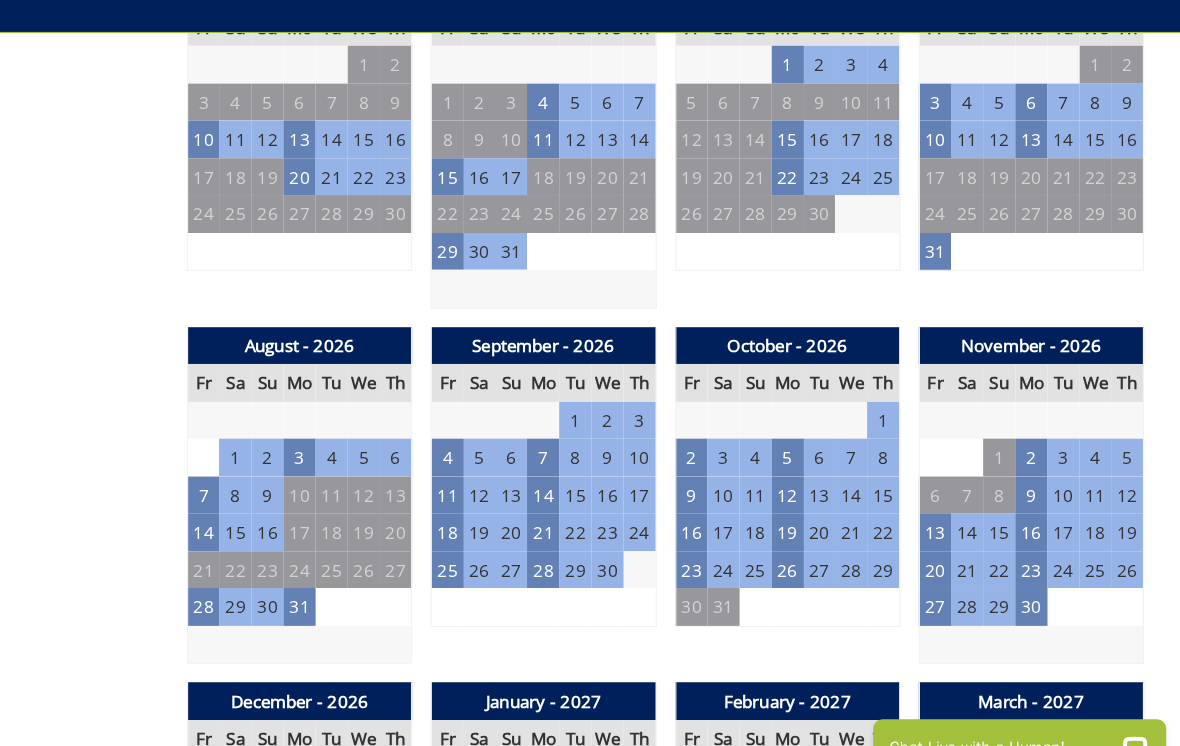 scroll, scrollTop: 1500, scrollLeft: 0, axis: vertical 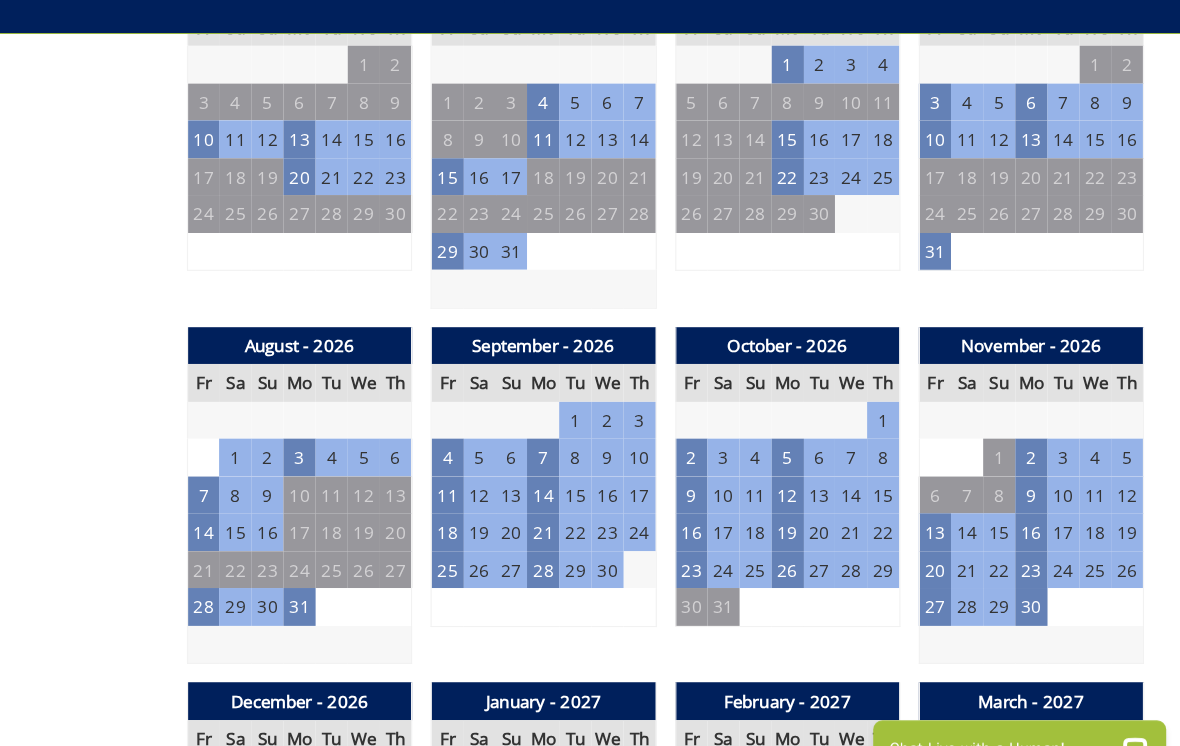 click on "2" at bounding box center [754, 467] 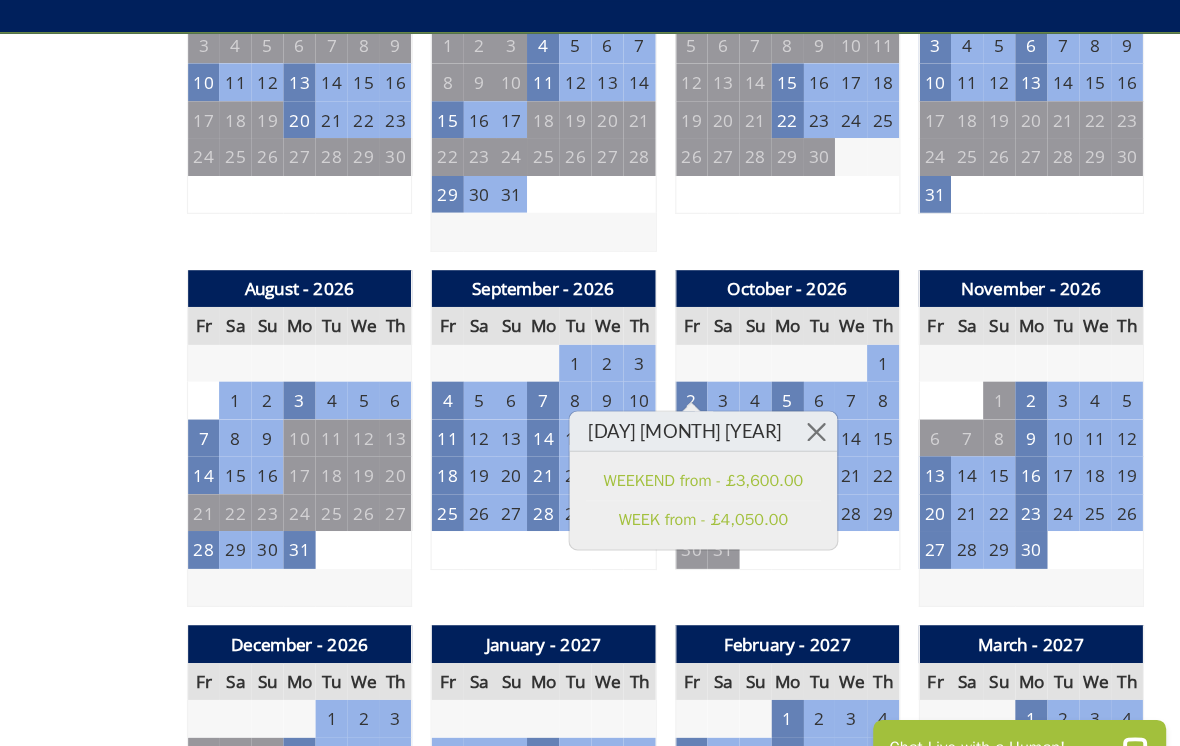 scroll, scrollTop: 1552, scrollLeft: 0, axis: vertical 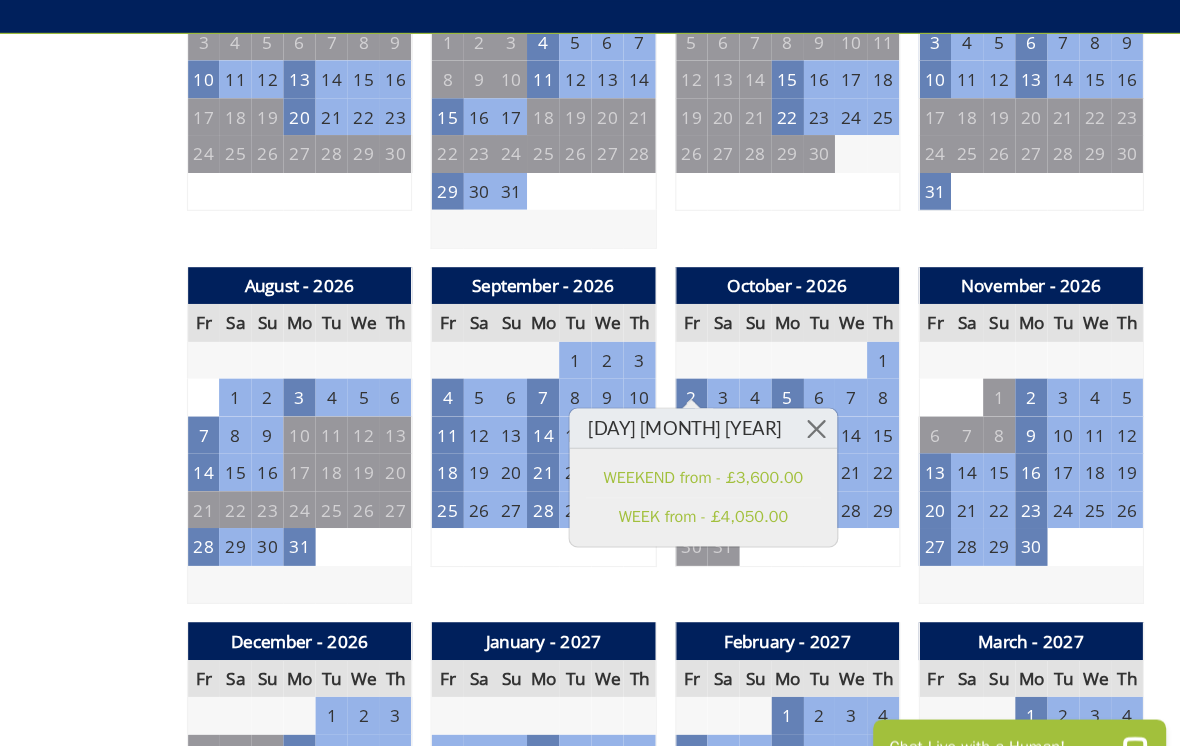 click at bounding box center [863, 442] 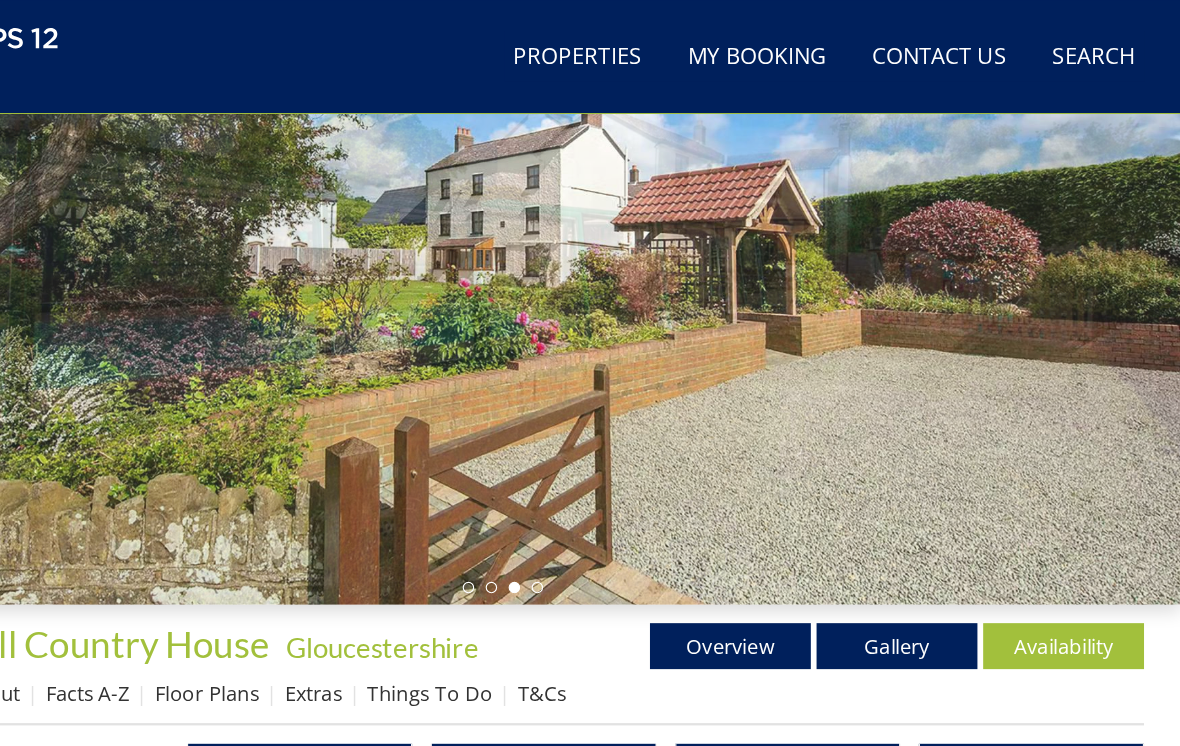 scroll, scrollTop: 274, scrollLeft: 0, axis: vertical 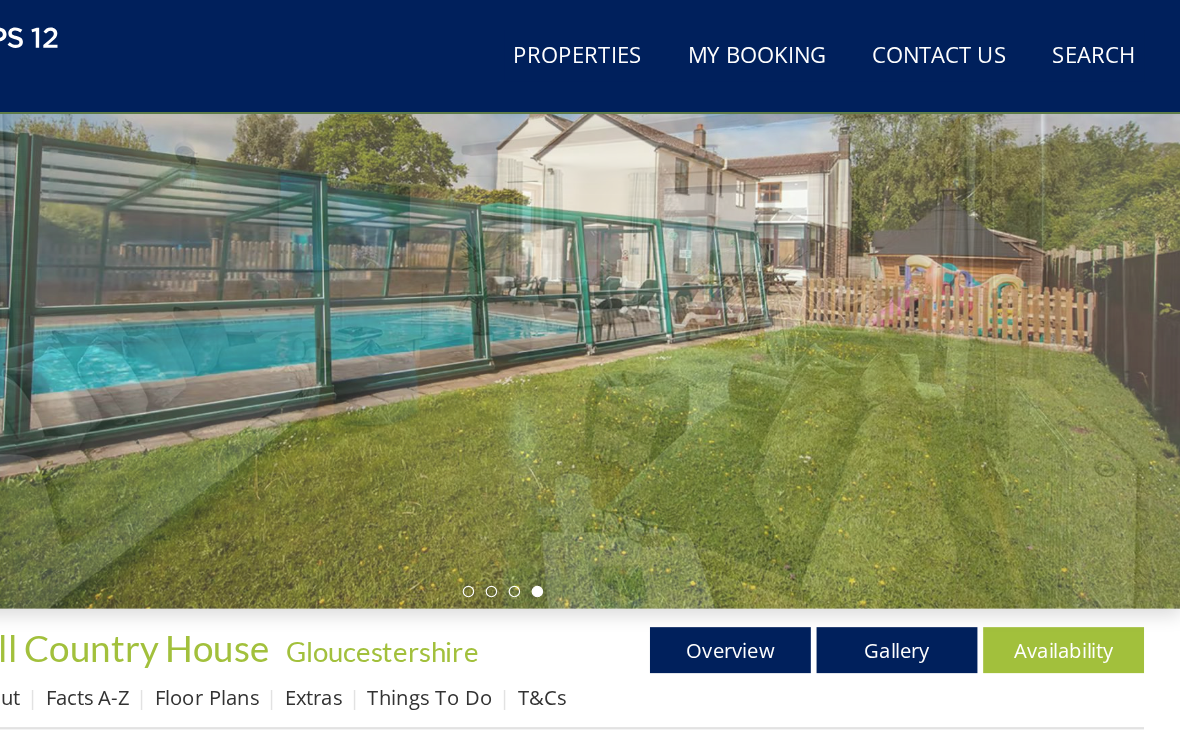 click on "Gallery" at bounding box center [933, 566] 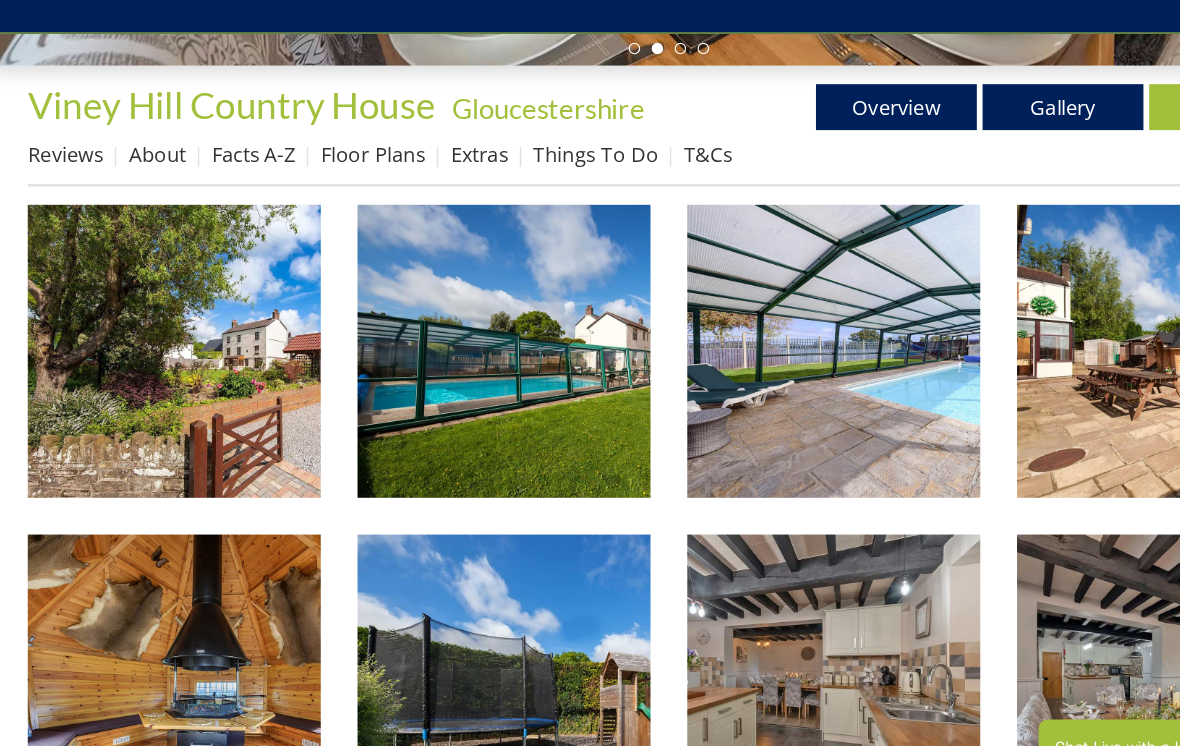 scroll, scrollTop: 678, scrollLeft: 0, axis: vertical 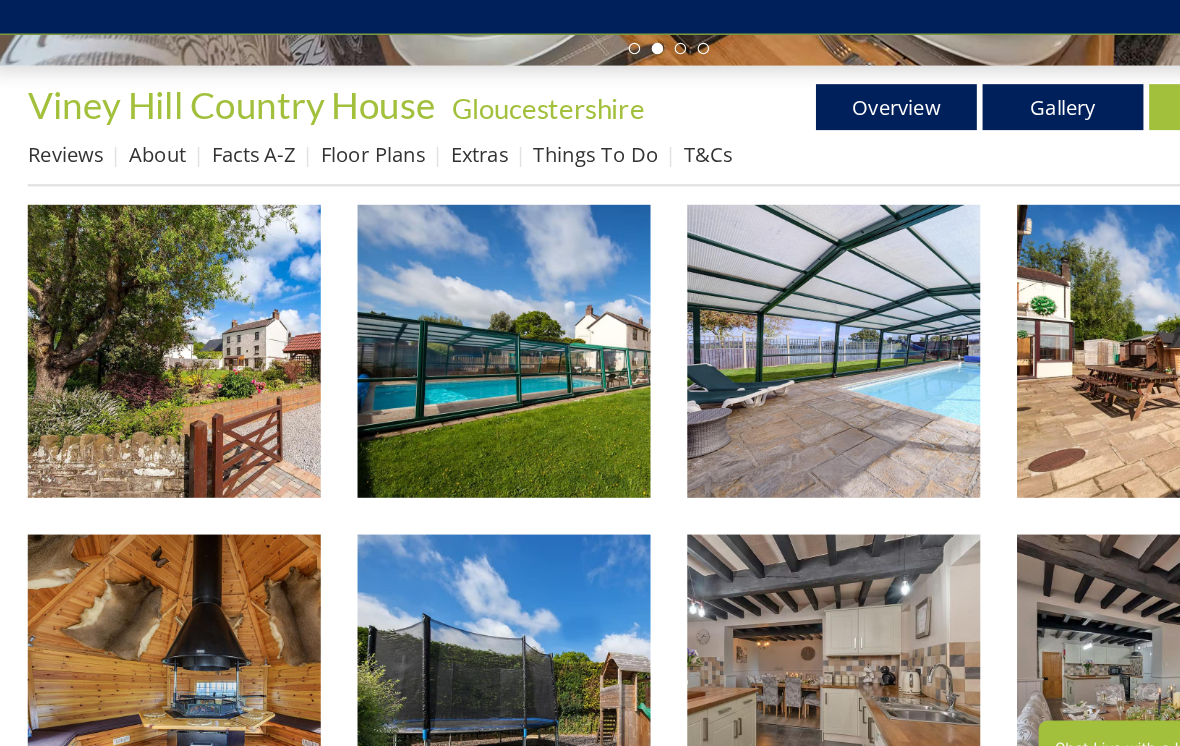 click at bounding box center [733, 374] 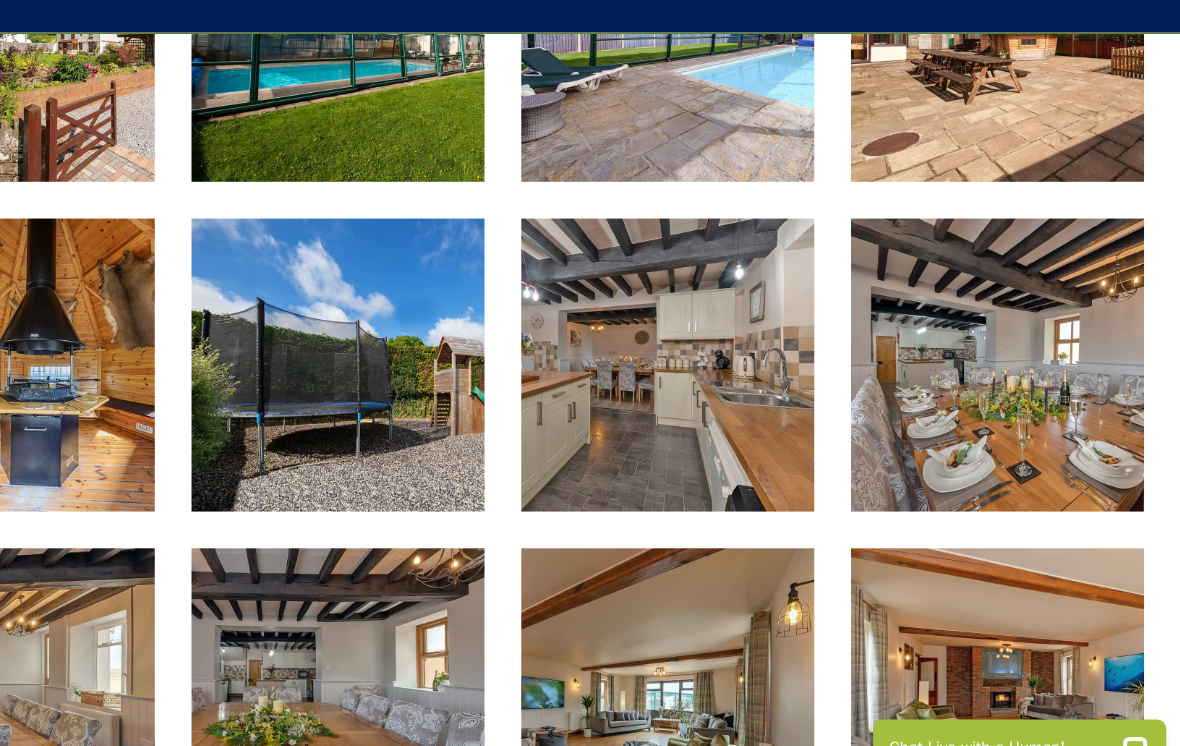 scroll, scrollTop: 954, scrollLeft: 0, axis: vertical 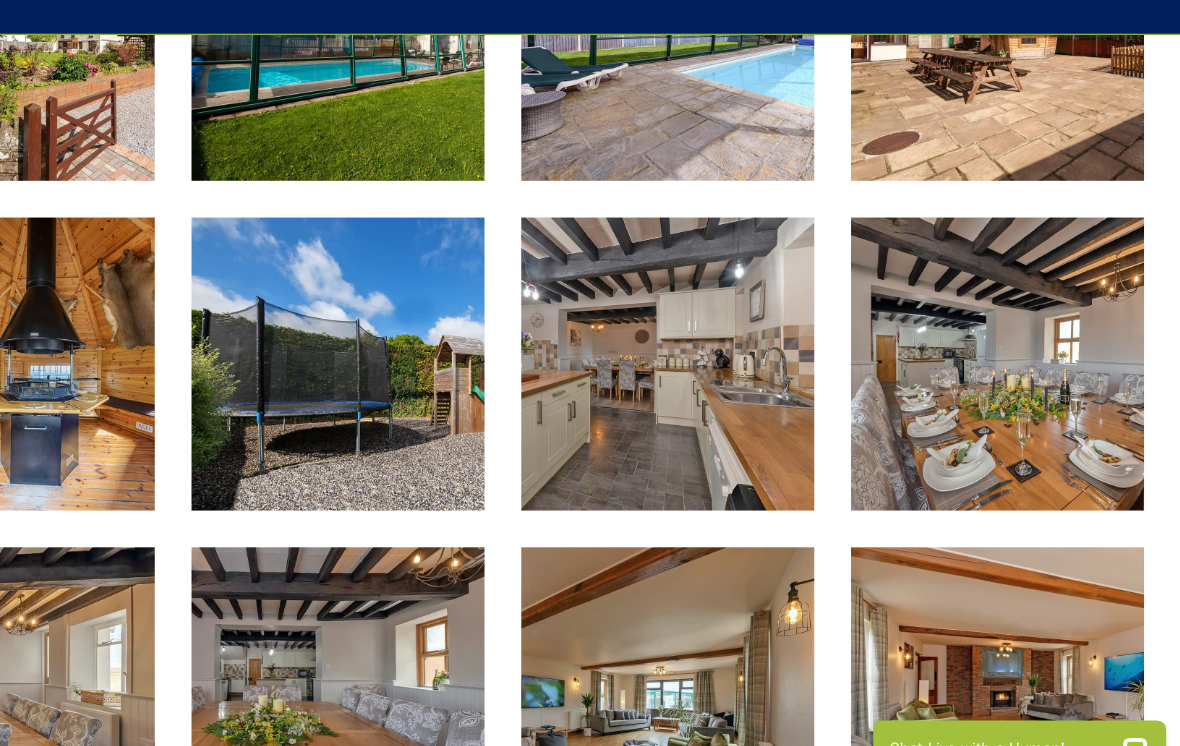 click at bounding box center [446, 385] 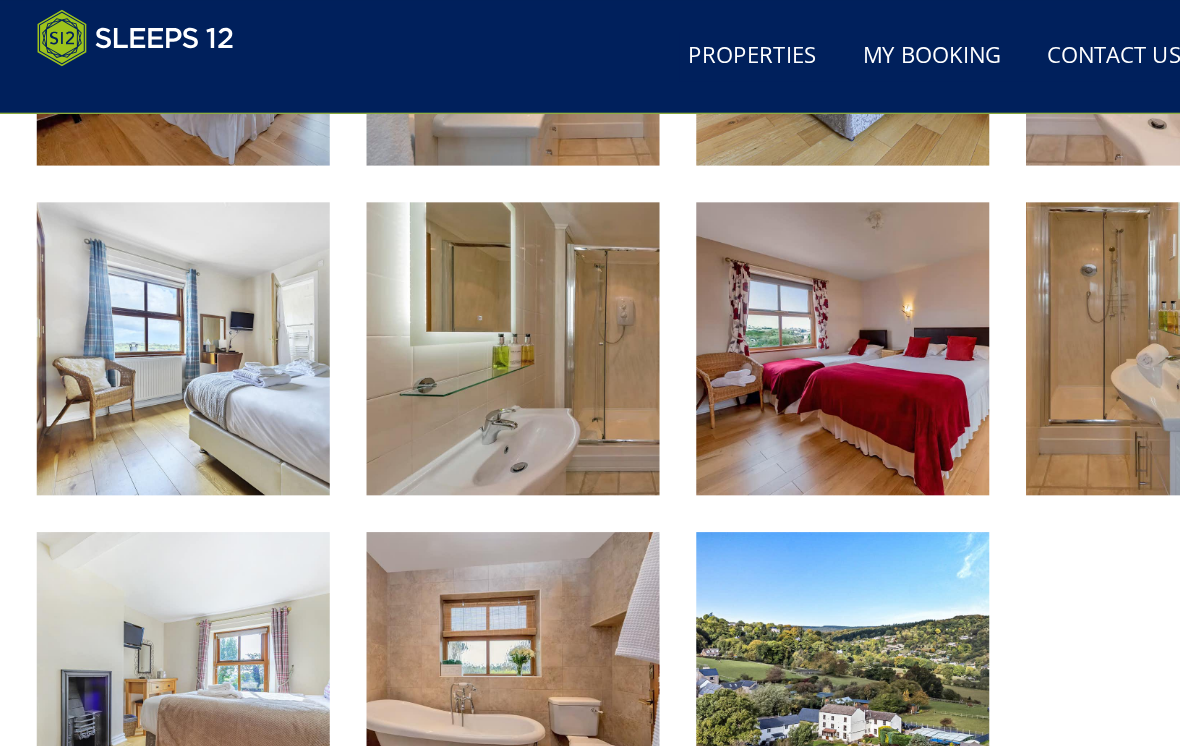 scroll, scrollTop: 2462, scrollLeft: 0, axis: vertical 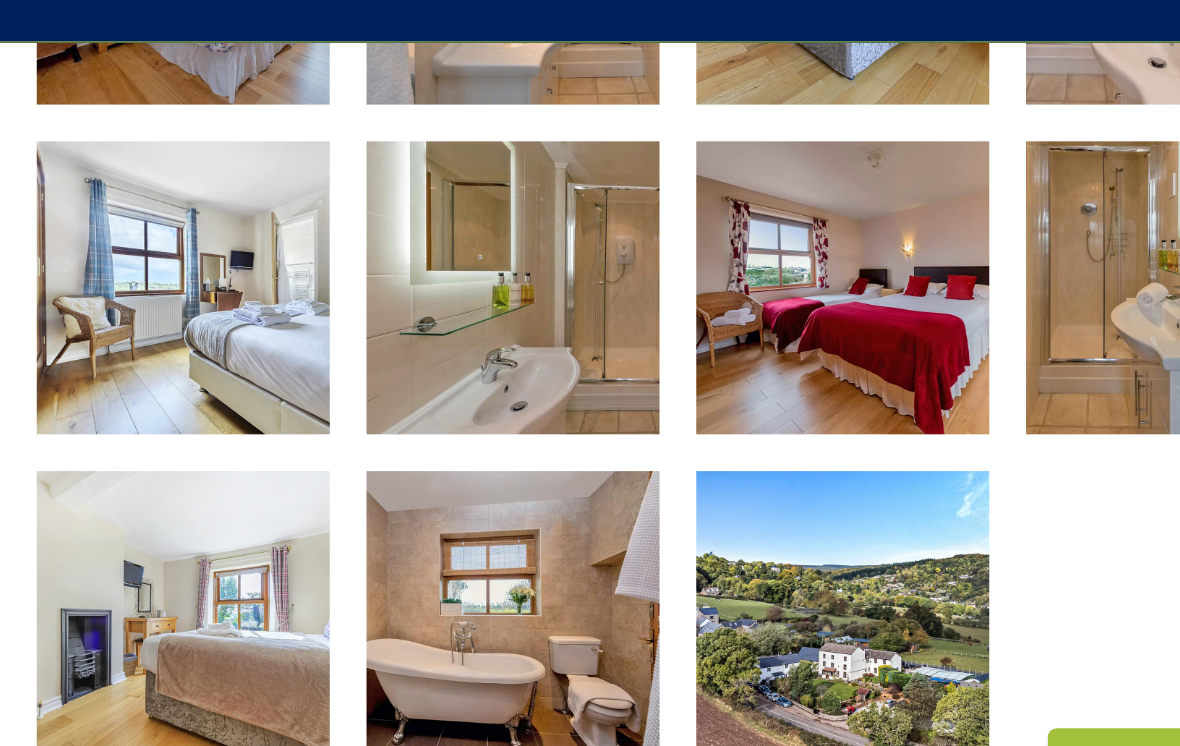 click at bounding box center [733, 599] 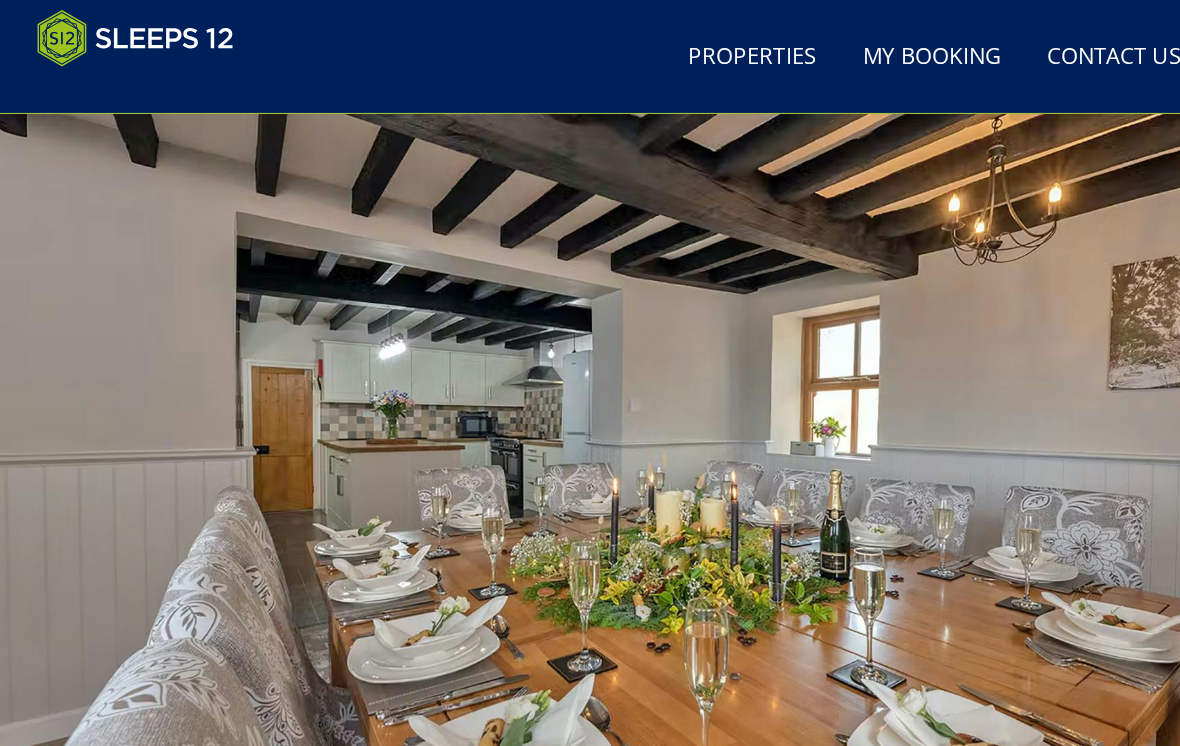 scroll, scrollTop: 0, scrollLeft: 0, axis: both 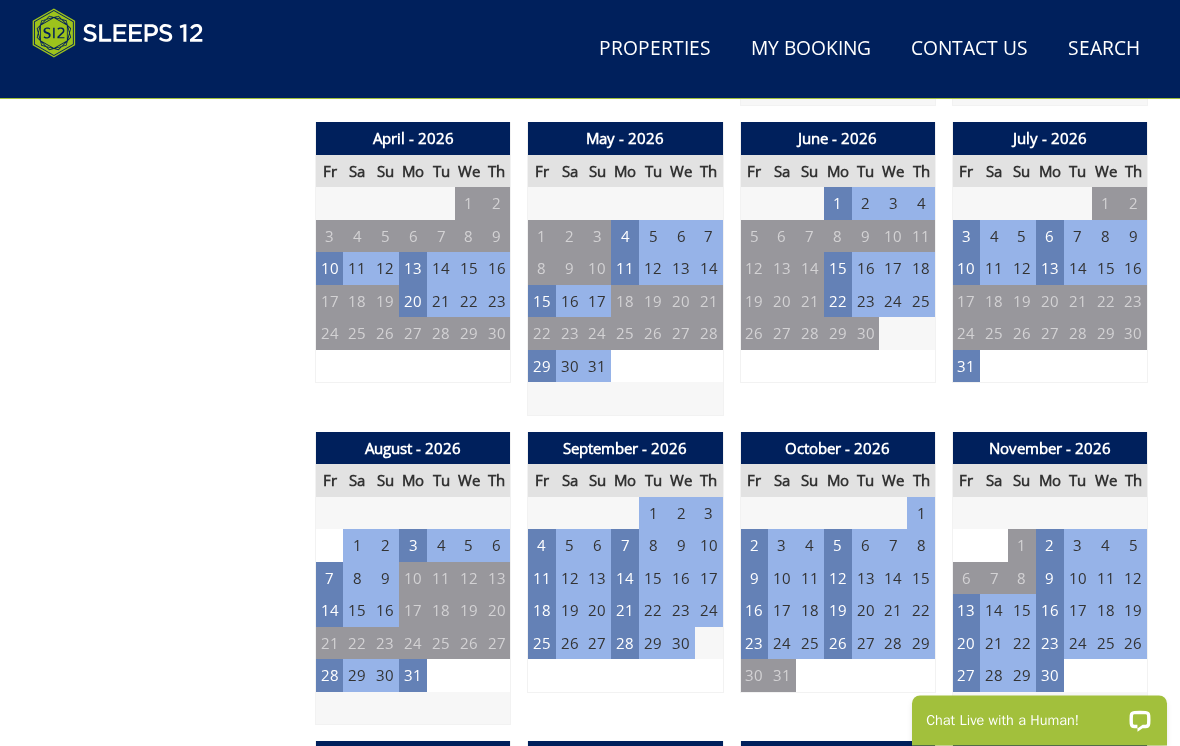 click on "Prices and Availability
You can browse the calendar to find an available start date for your stay by clicking on a start date or by entering your Arrival & Departure dates below.
Search for a Stay
Search
Check-In / Check-Out
16:00 / 10:00
Key
Available Start Date
Available
Booked" at bounding box center [165, 1027] 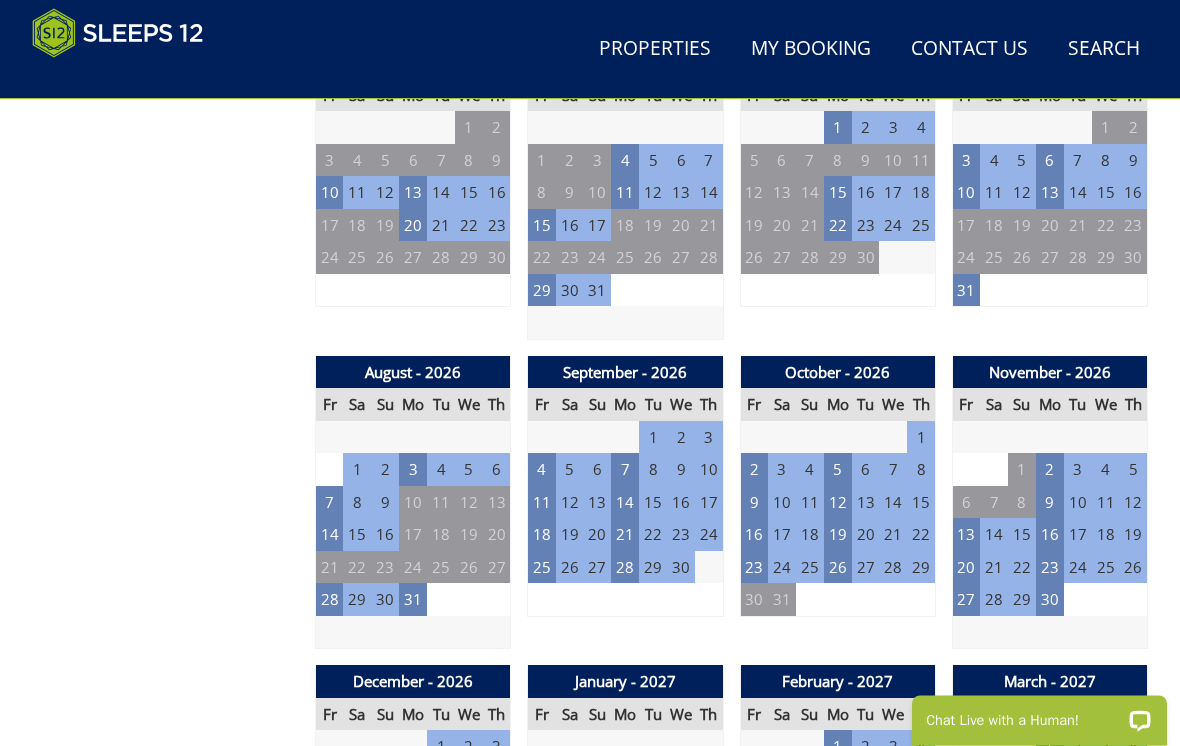 scroll, scrollTop: 1498, scrollLeft: 0, axis: vertical 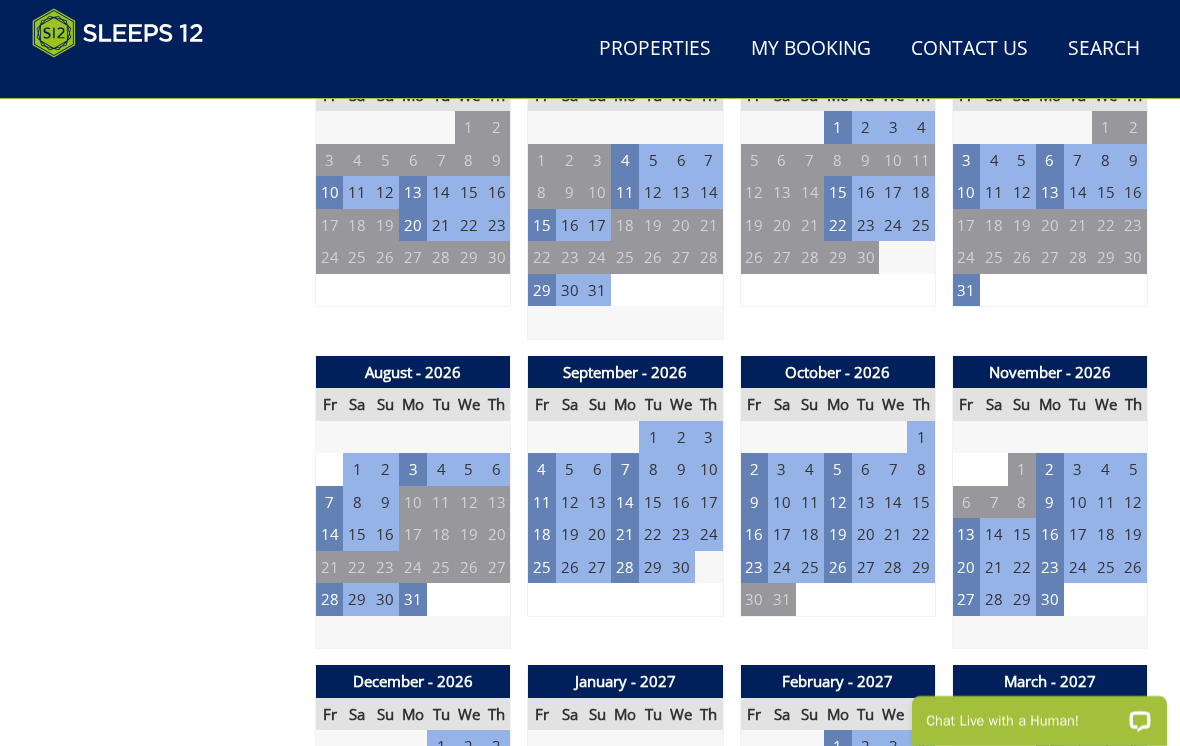 click on "Prices and Availability
You can browse the calendar to find an available start date for your stay by clicking on a start date or by entering your Arrival & Departure dates below.
Search for a Stay
Search
Check-In / Check-Out
16:00 / 10:00
Key
Available Start Date
Available
Booked" at bounding box center [165, 950] 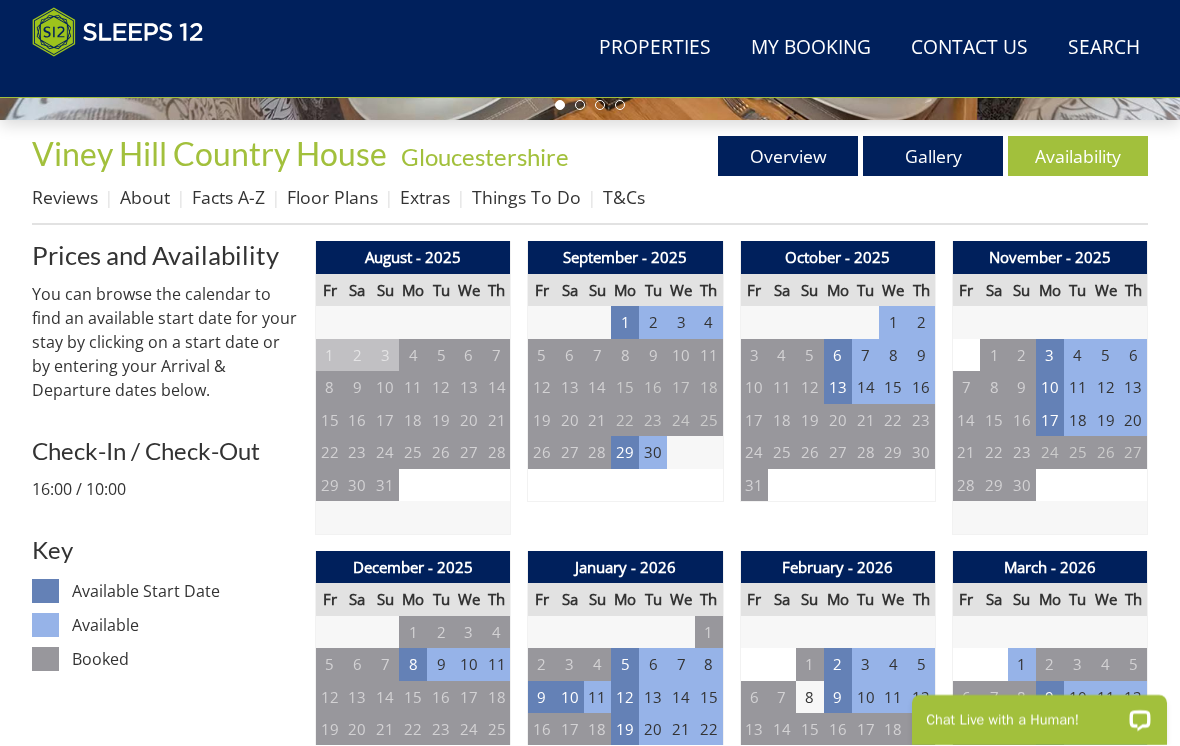 scroll, scrollTop: 684, scrollLeft: 0, axis: vertical 